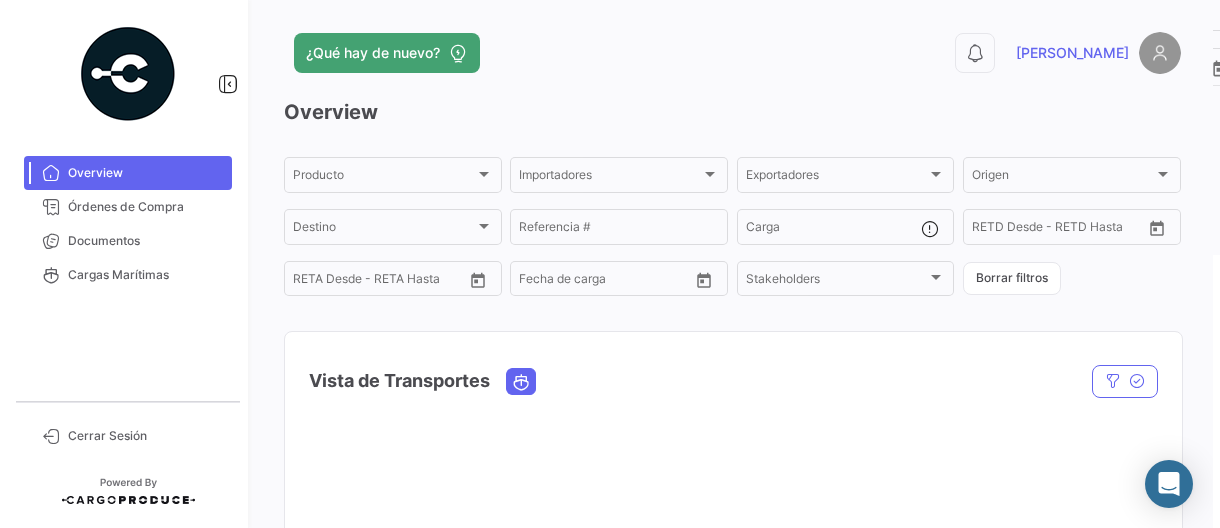 scroll, scrollTop: 0, scrollLeft: 0, axis: both 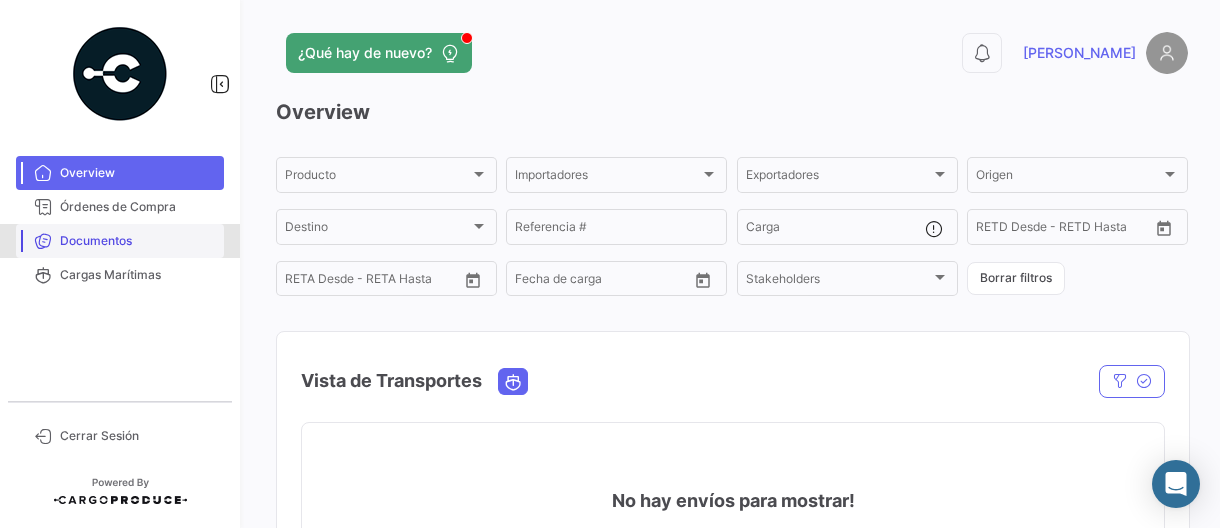 click on "Documentos" at bounding box center (138, 241) 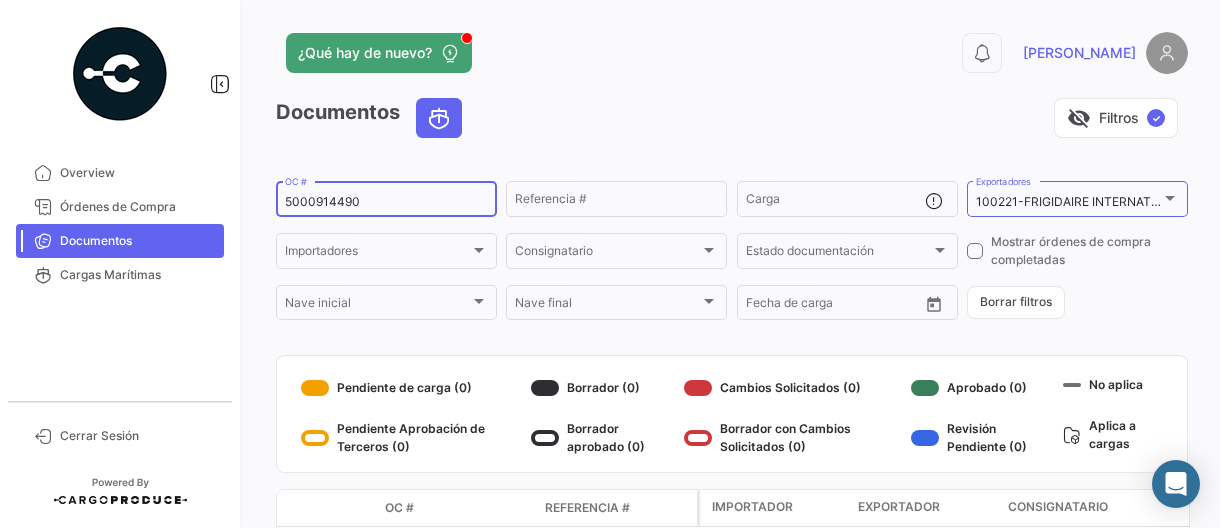 click on "5000914490" at bounding box center (386, 202) 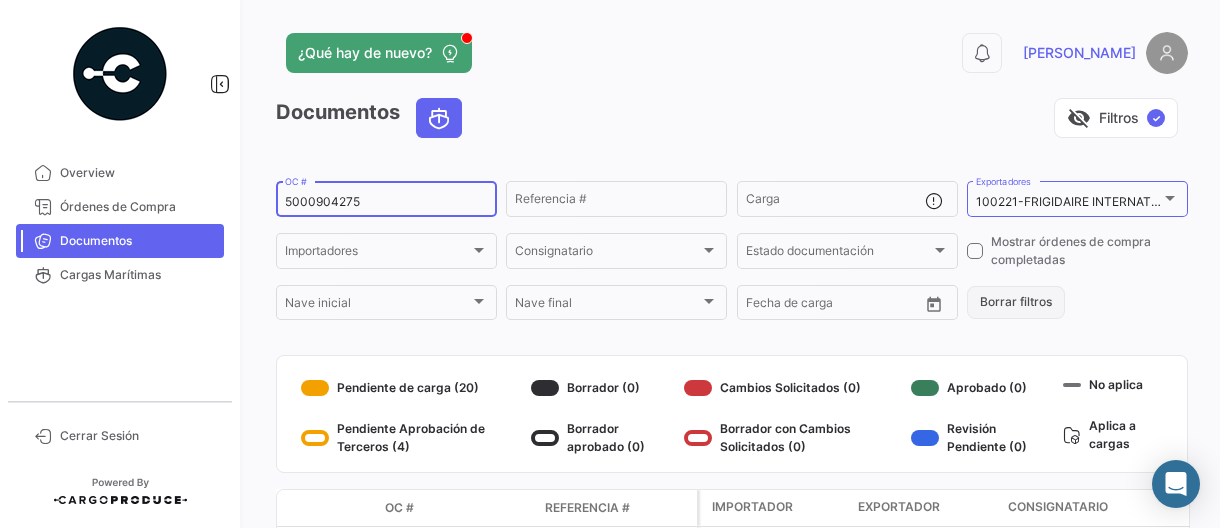 type on "5000904275" 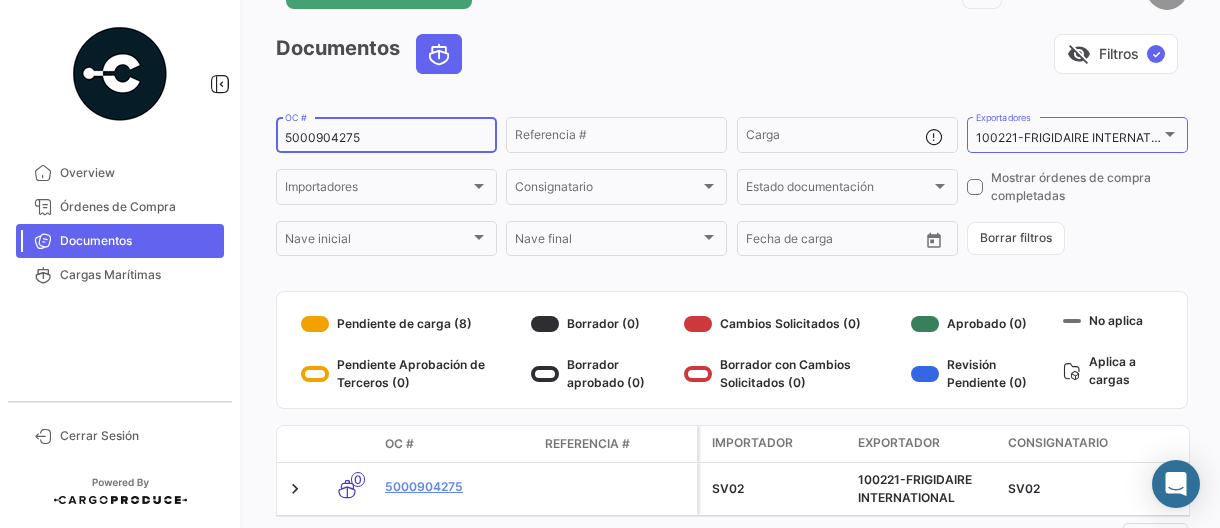 scroll, scrollTop: 156, scrollLeft: 0, axis: vertical 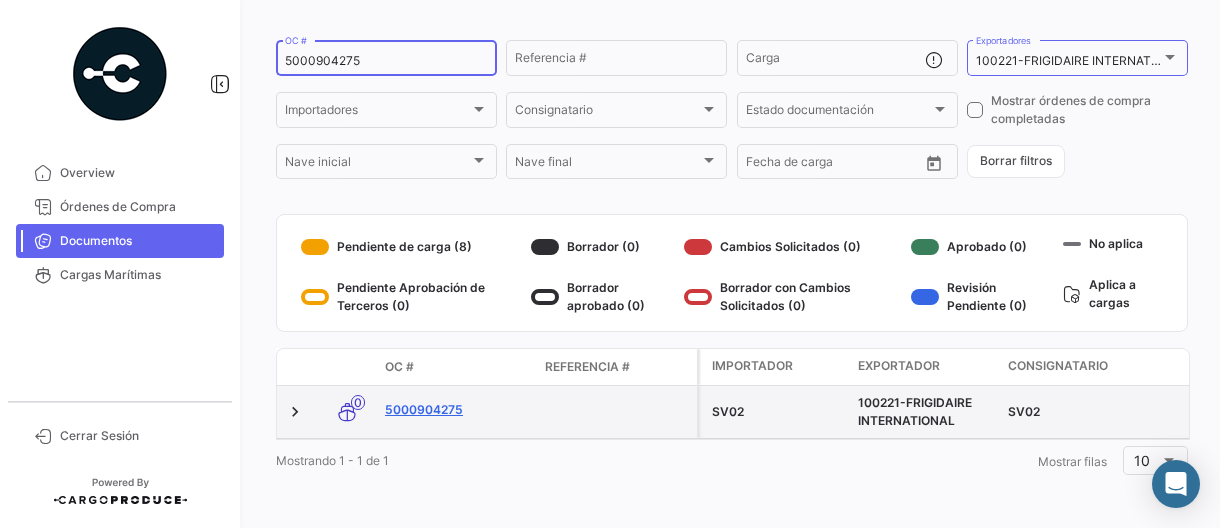 click on "5000904275" 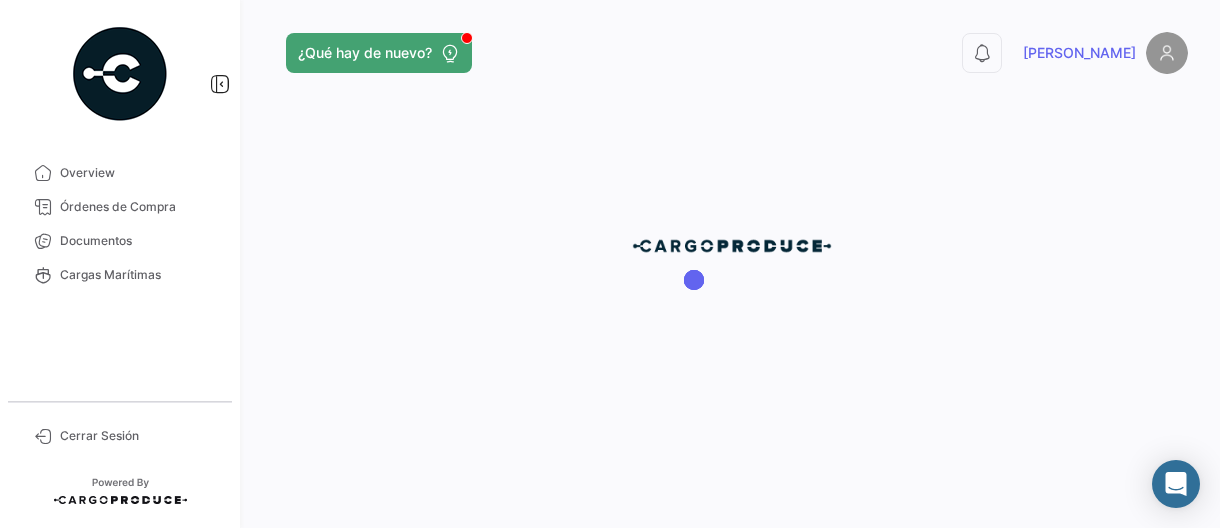 scroll, scrollTop: 0, scrollLeft: 0, axis: both 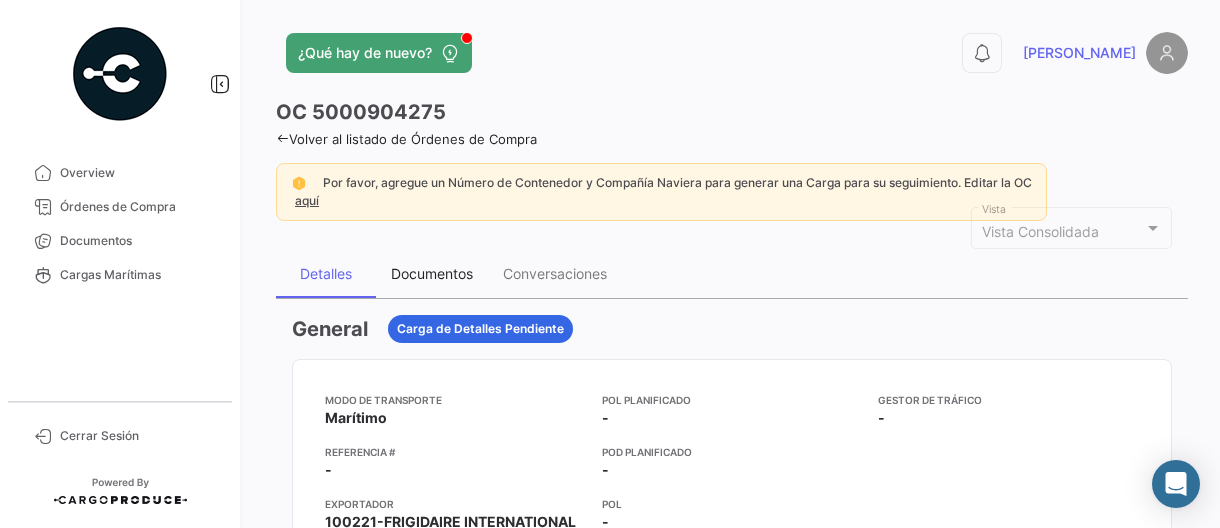 click on "Documentos" at bounding box center [432, 273] 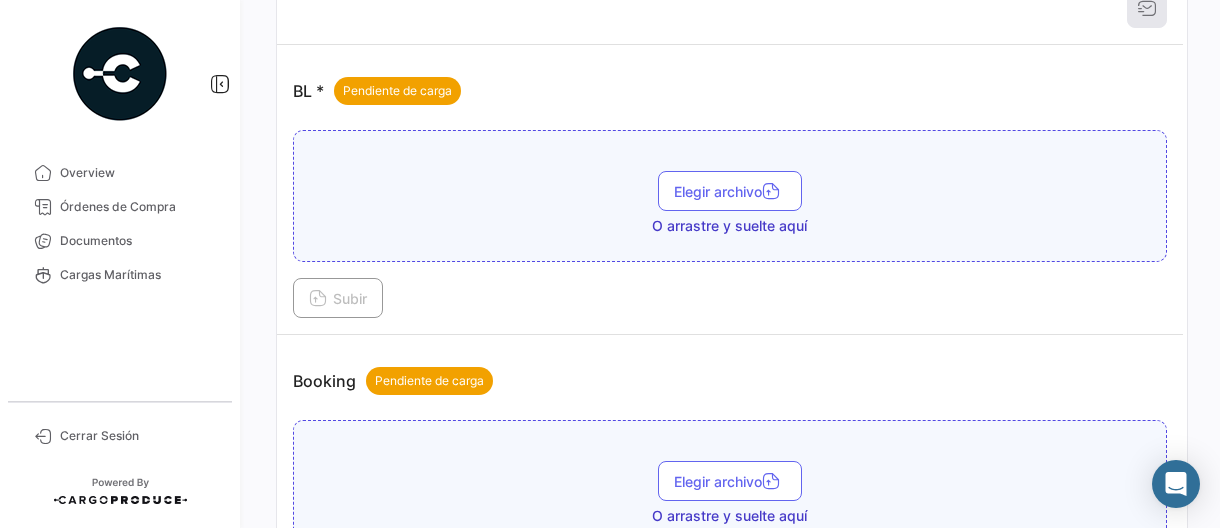 scroll, scrollTop: 300, scrollLeft: 0, axis: vertical 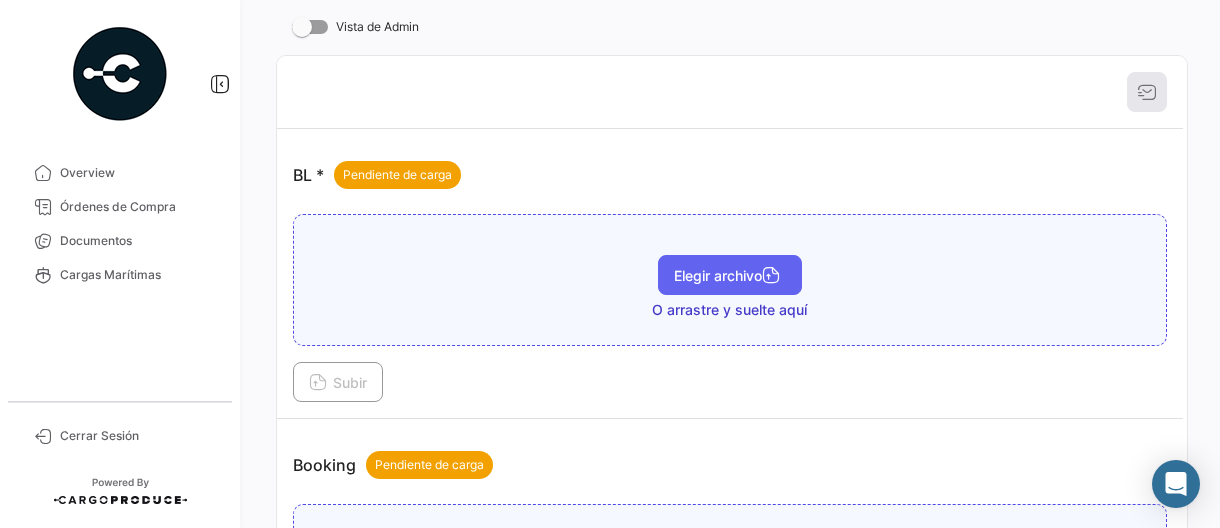 click on "Elegir archivo" at bounding box center [730, 275] 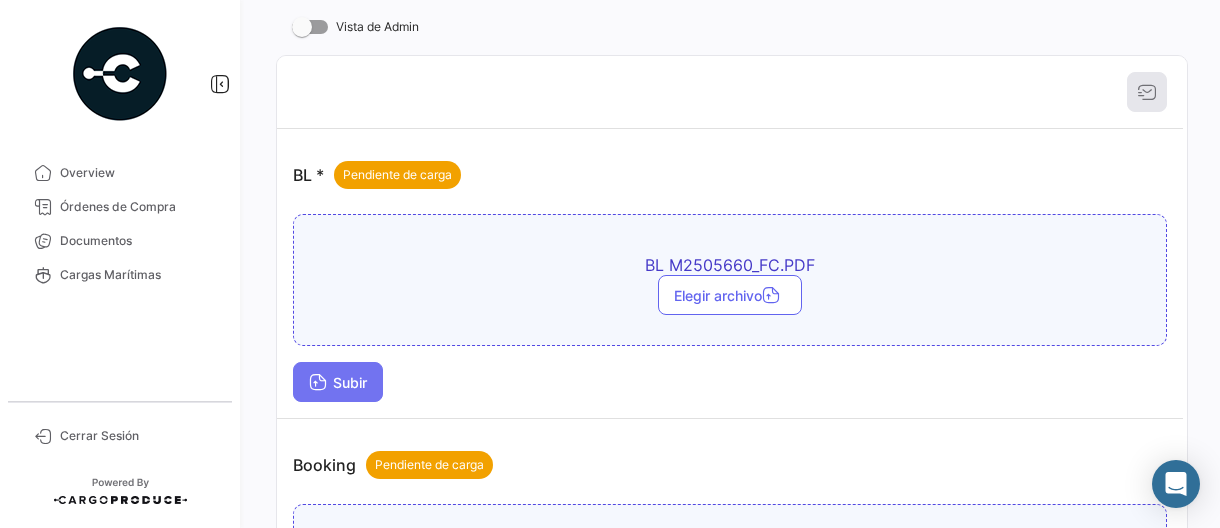 click at bounding box center (318, 384) 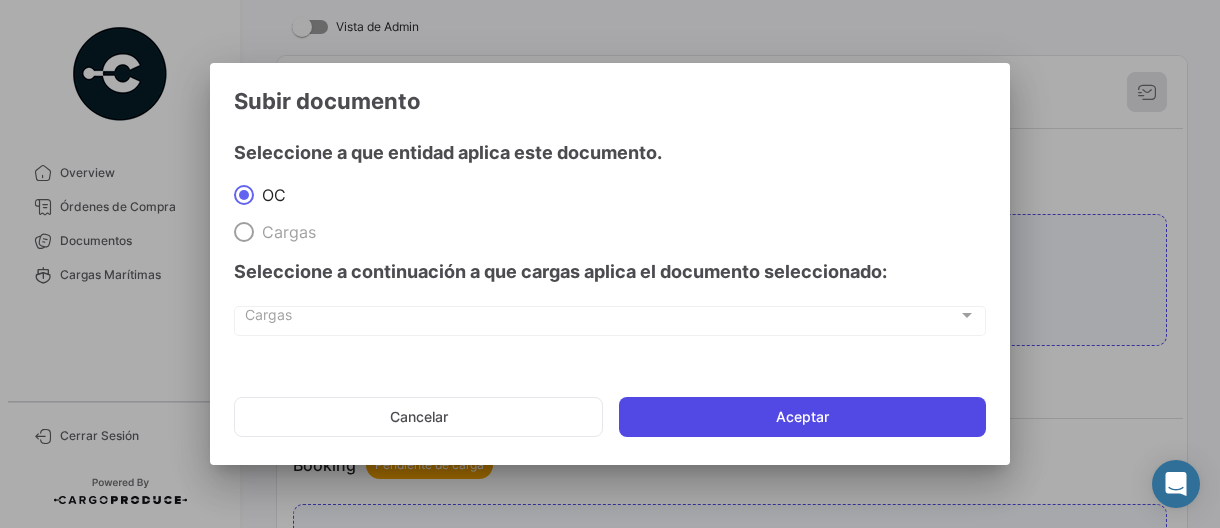 click on "Aceptar" 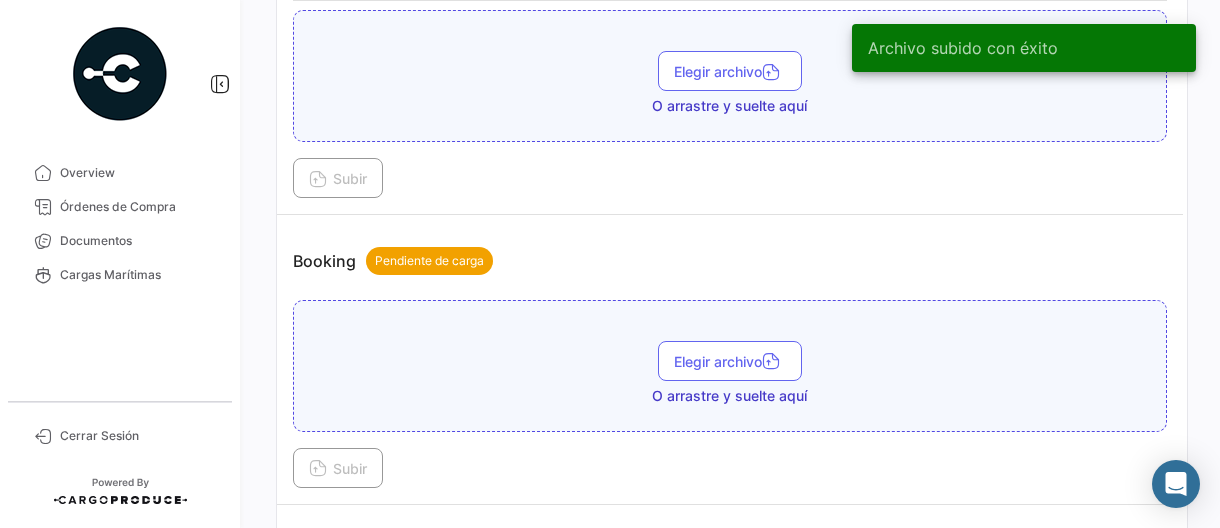 scroll, scrollTop: 700, scrollLeft: 0, axis: vertical 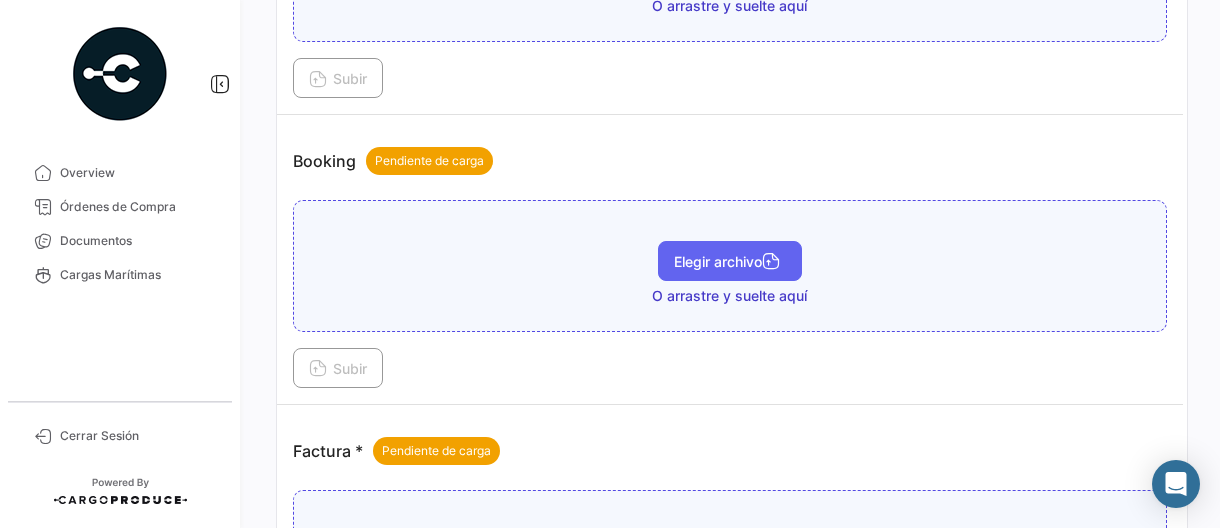 click on "Elegir archivo" at bounding box center [730, 261] 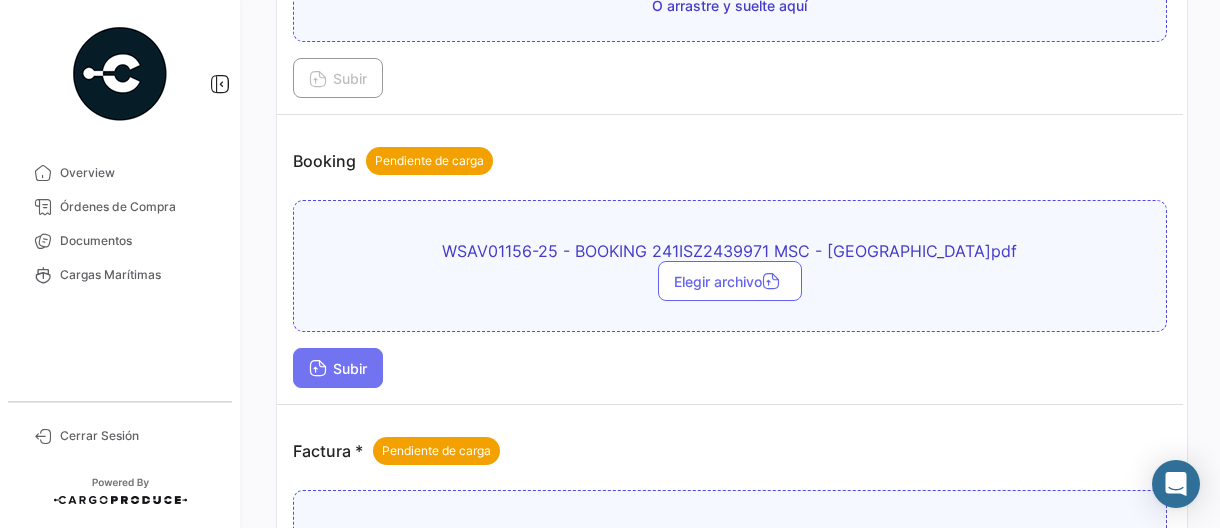 click on "Subir" at bounding box center [338, 368] 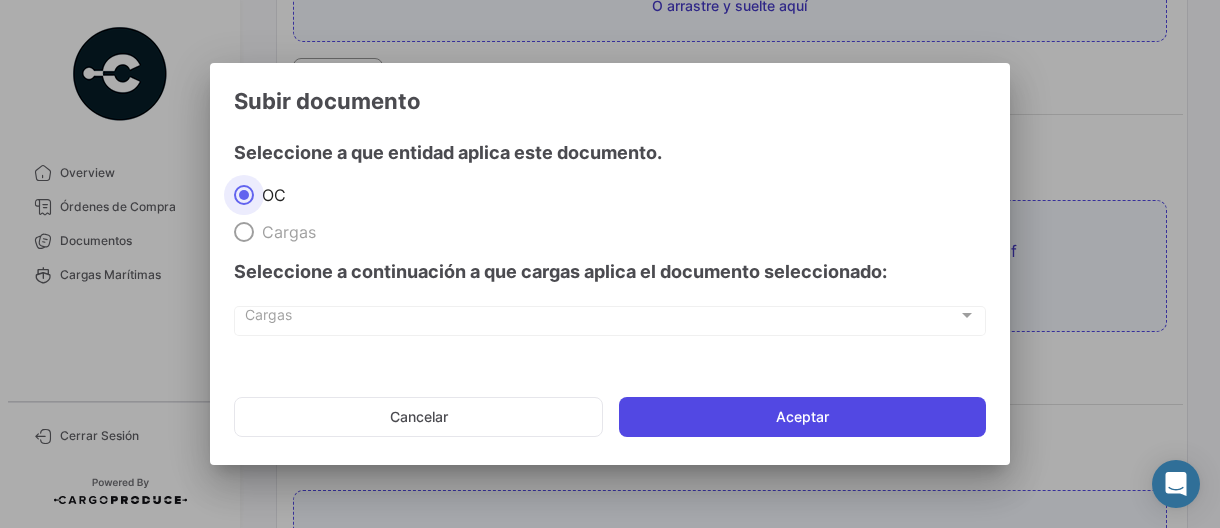 click on "Aceptar" 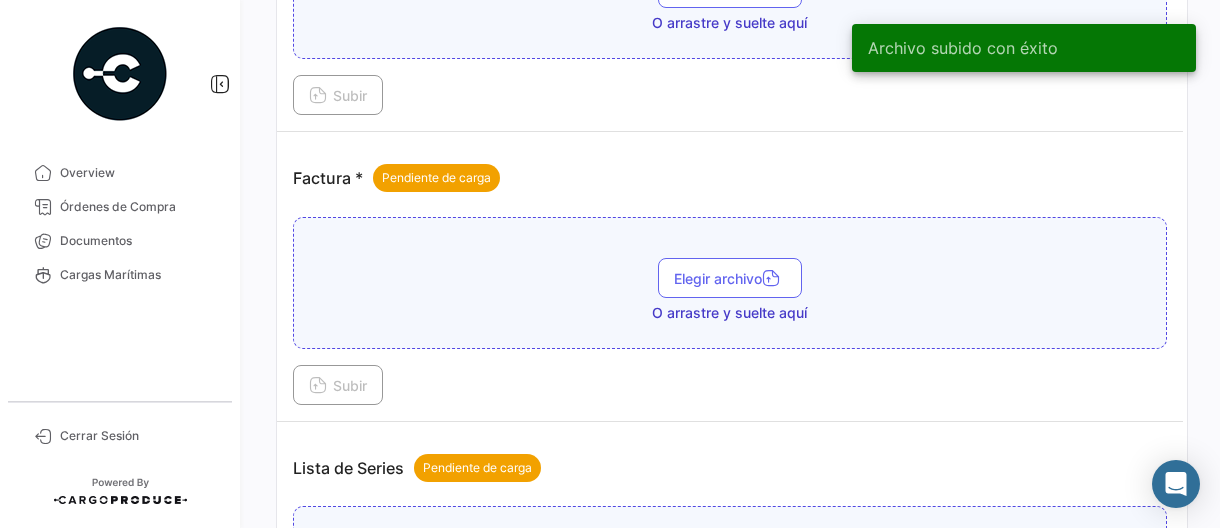 scroll, scrollTop: 1200, scrollLeft: 0, axis: vertical 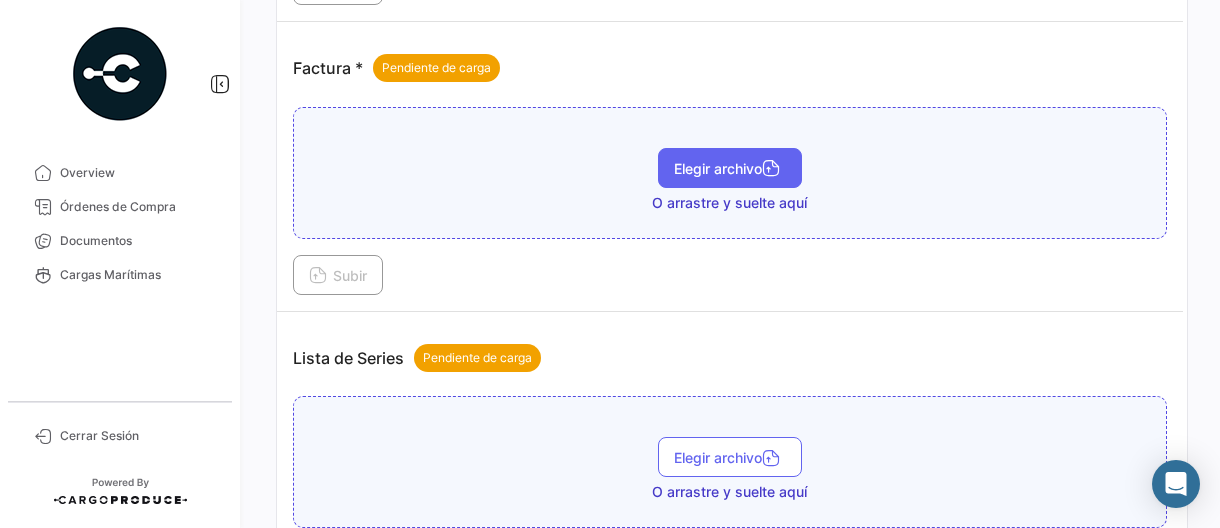 click on "Elegir archivo" at bounding box center (730, 168) 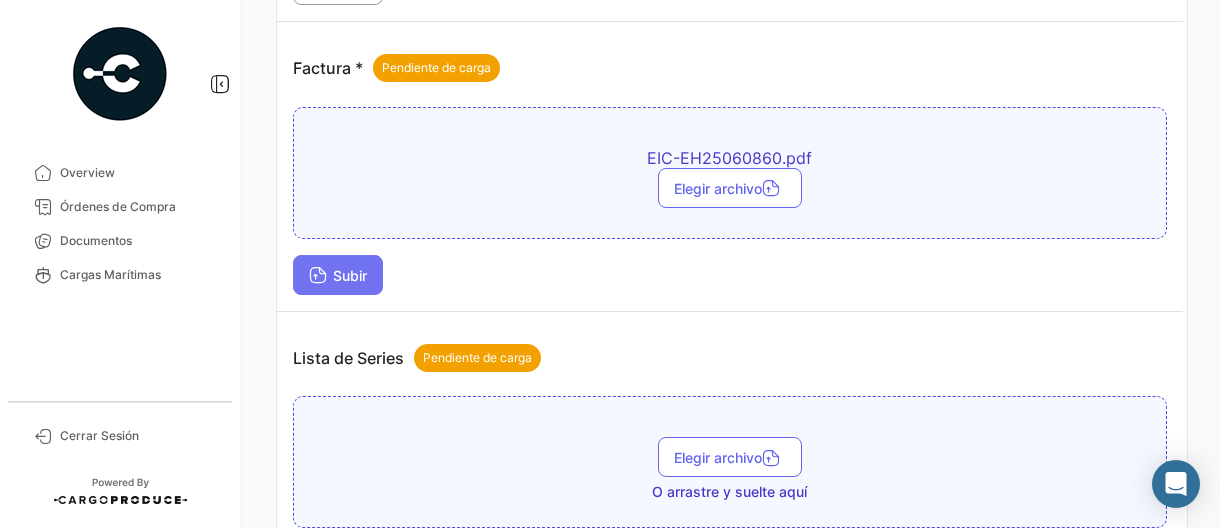 click on "Subir" at bounding box center [338, 275] 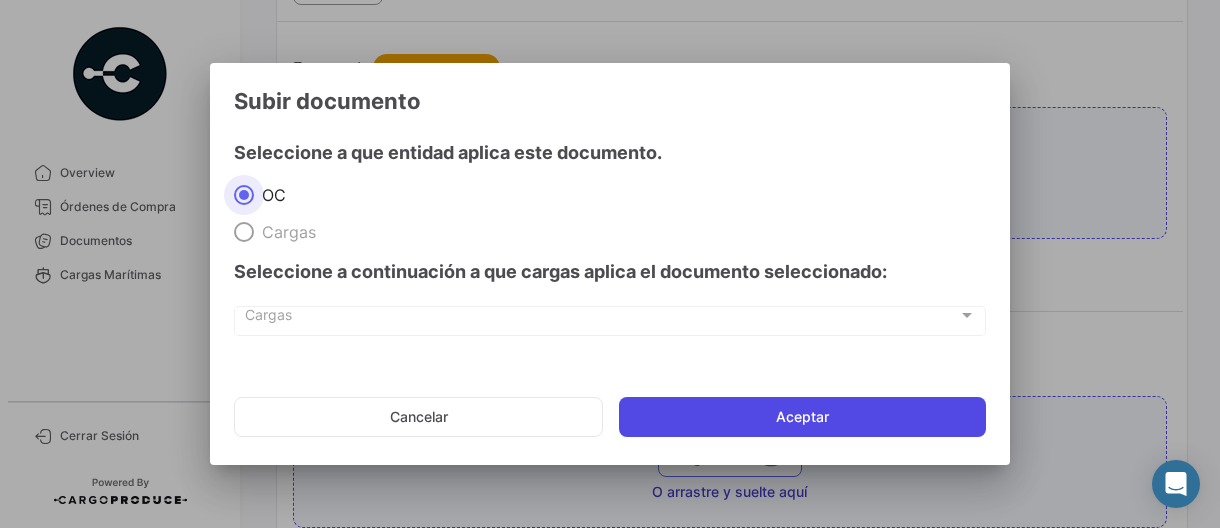 click on "Aceptar" 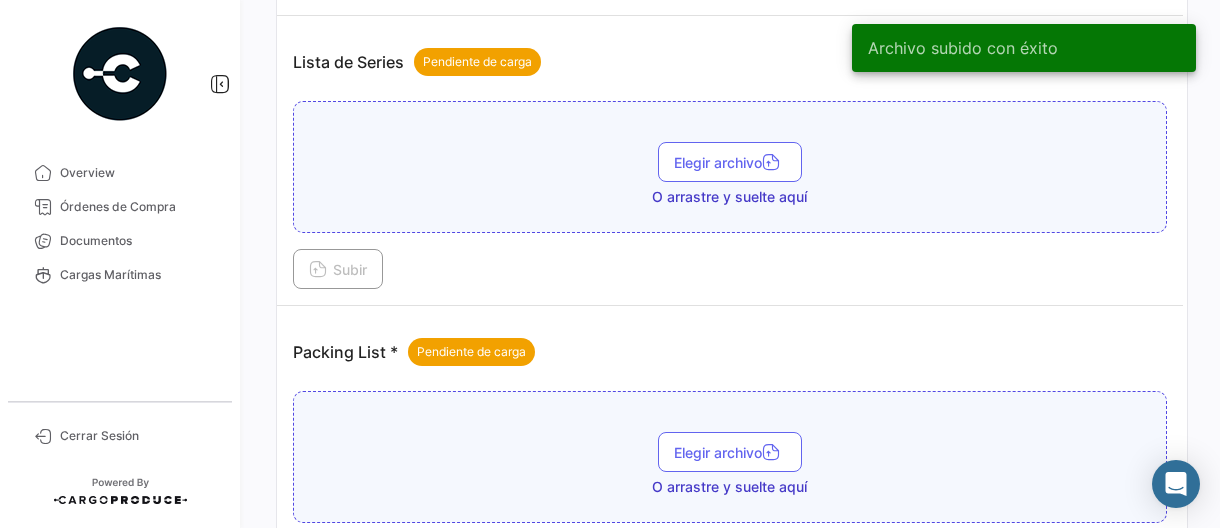 scroll, scrollTop: 1600, scrollLeft: 0, axis: vertical 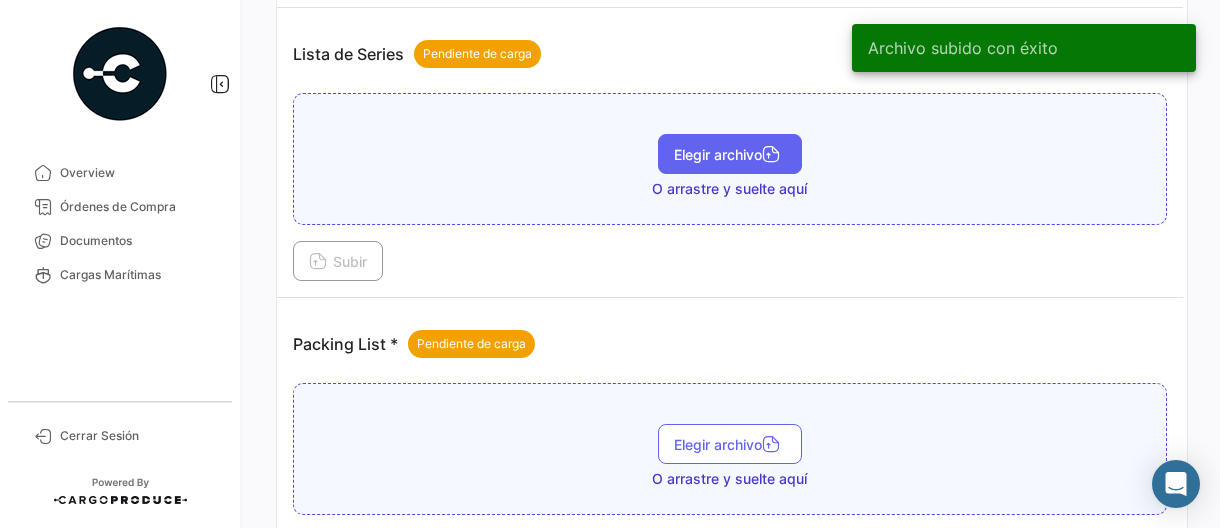 click on "Elegir archivo" at bounding box center [730, 154] 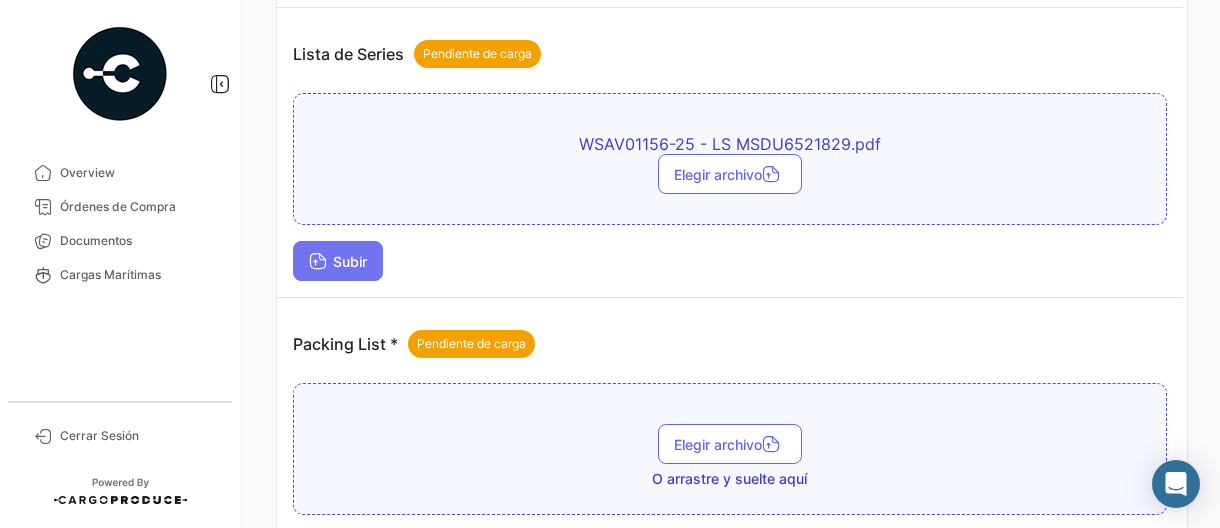 click on "Subir" at bounding box center (338, 261) 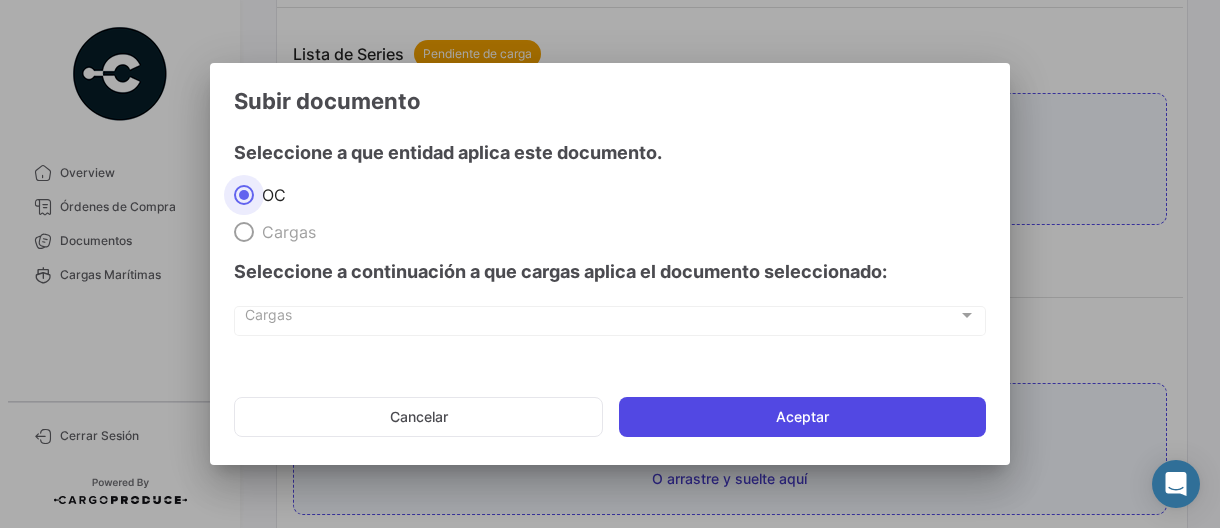 click on "Aceptar" 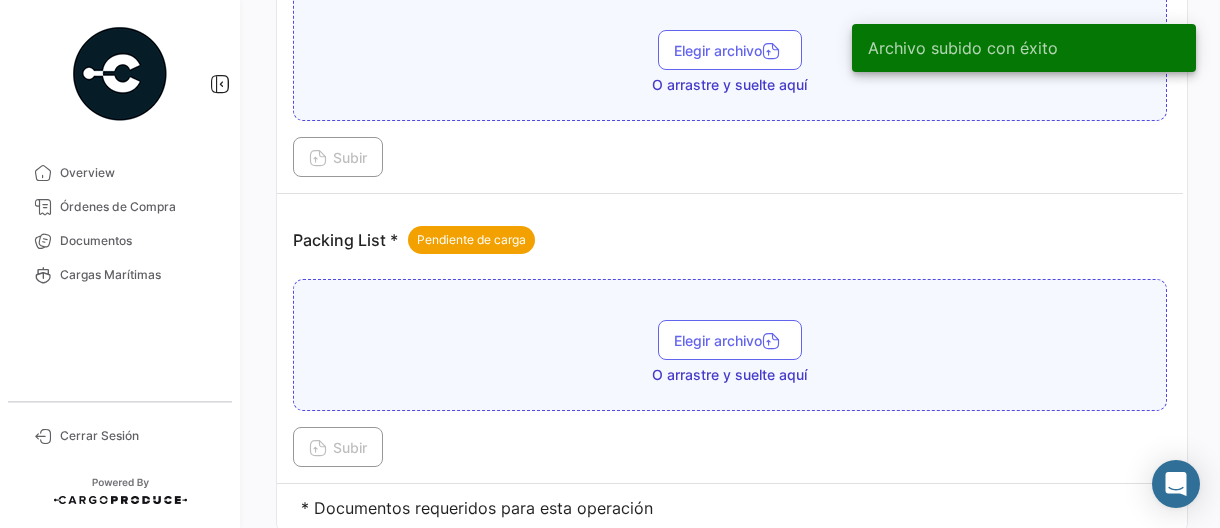 scroll, scrollTop: 1863, scrollLeft: 0, axis: vertical 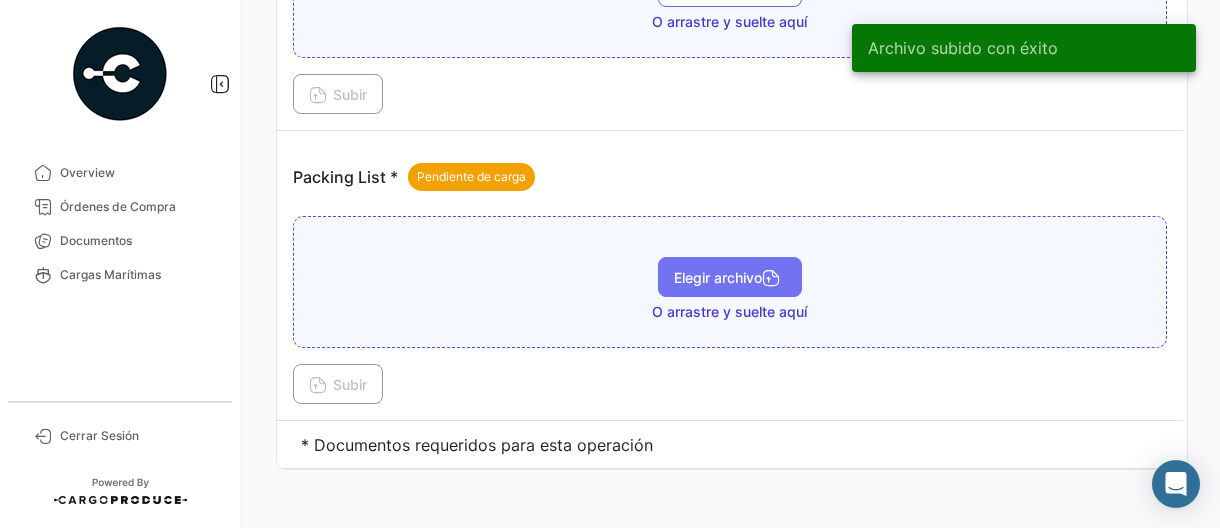 click on "Elegir archivo" at bounding box center (730, 277) 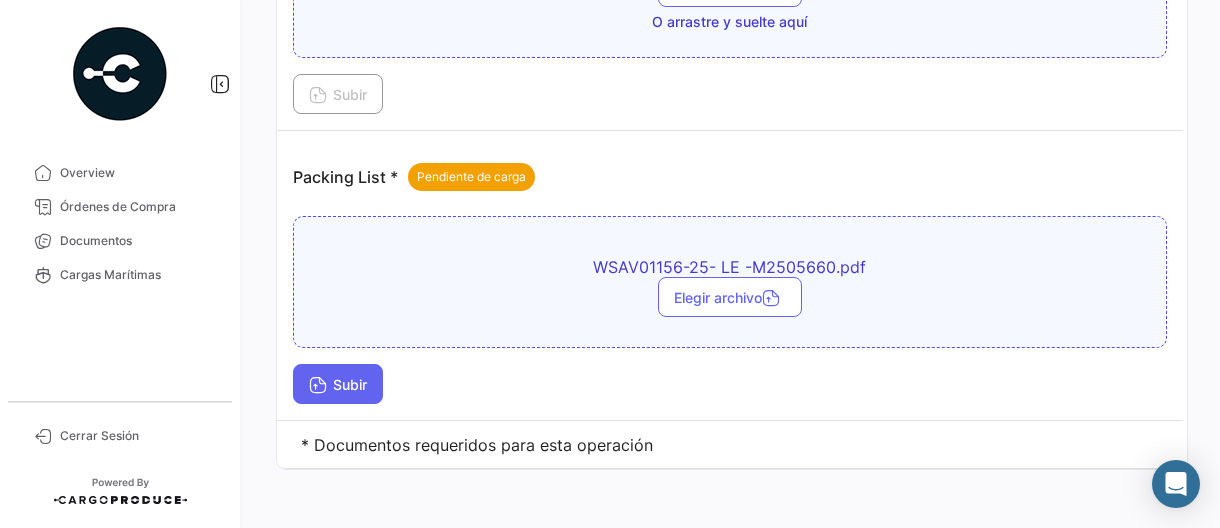 click on "Subir" at bounding box center [338, 384] 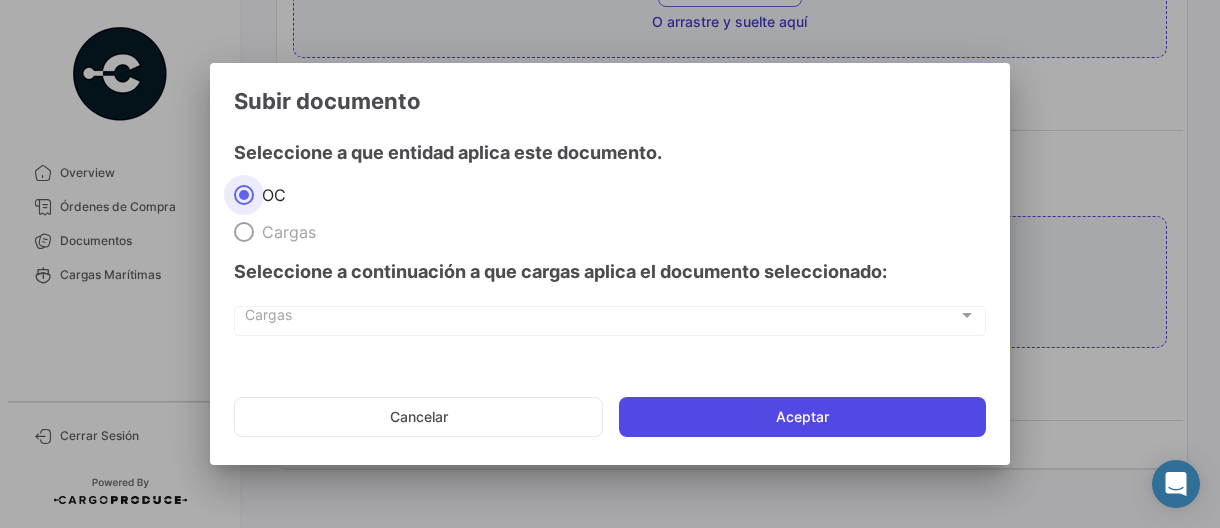 click on "Aceptar" 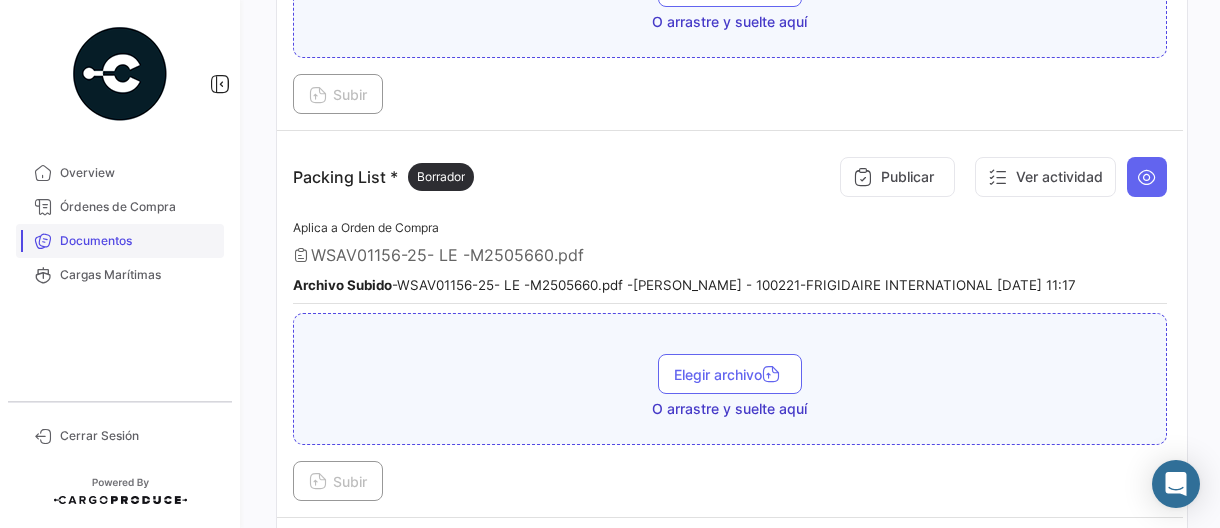 click on "Documentos" at bounding box center [138, 241] 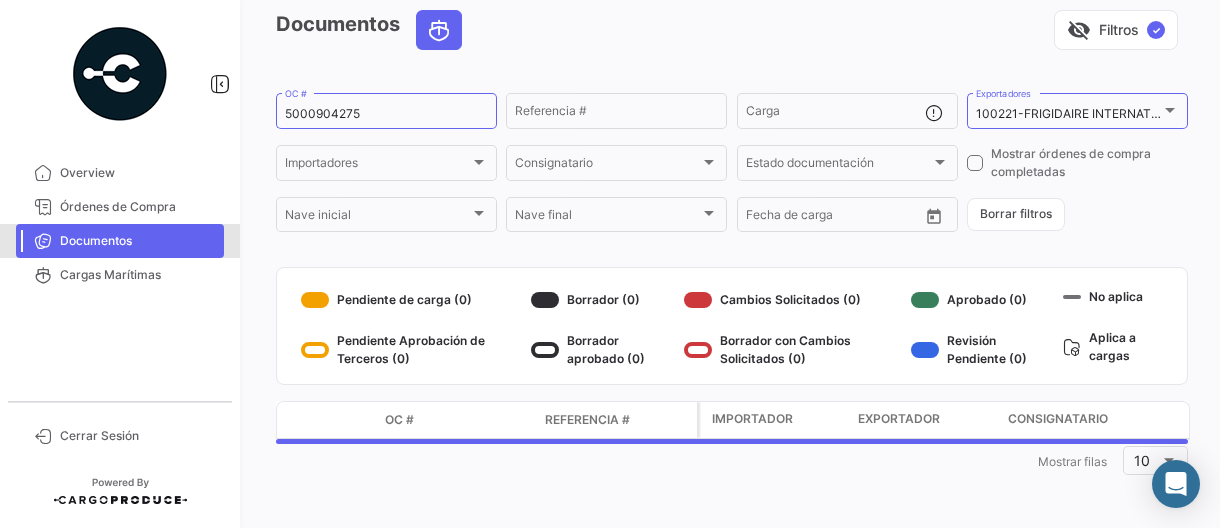 scroll, scrollTop: 0, scrollLeft: 0, axis: both 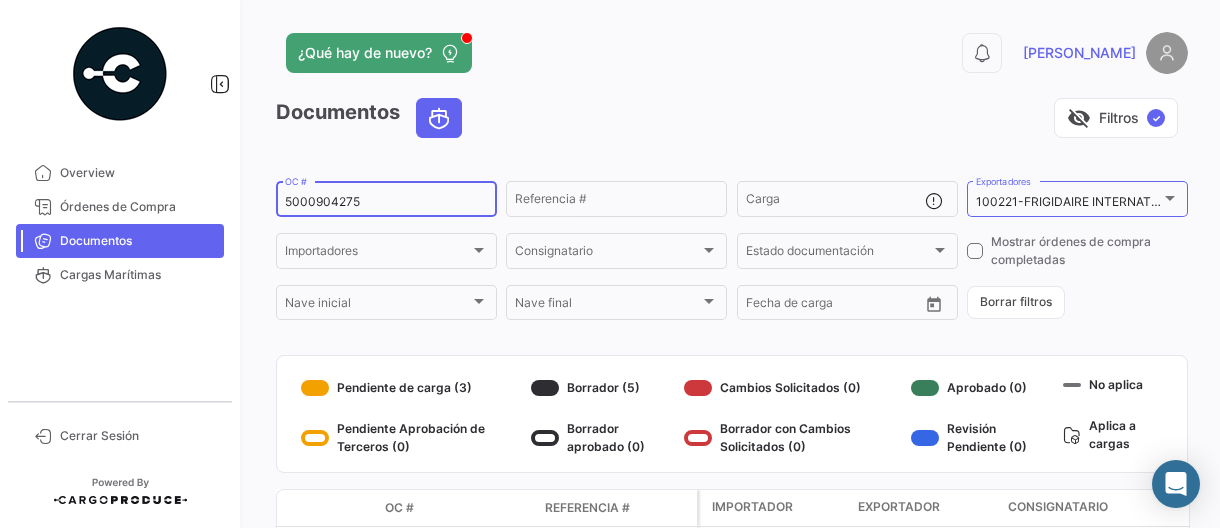 click on "5000904275" at bounding box center [386, 202] 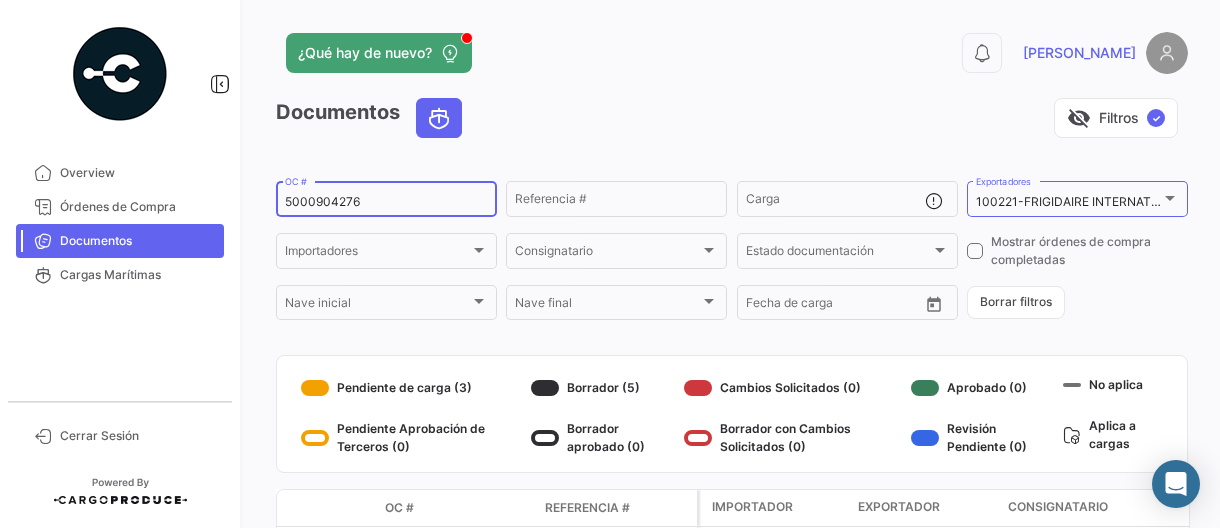 type on "5000904276" 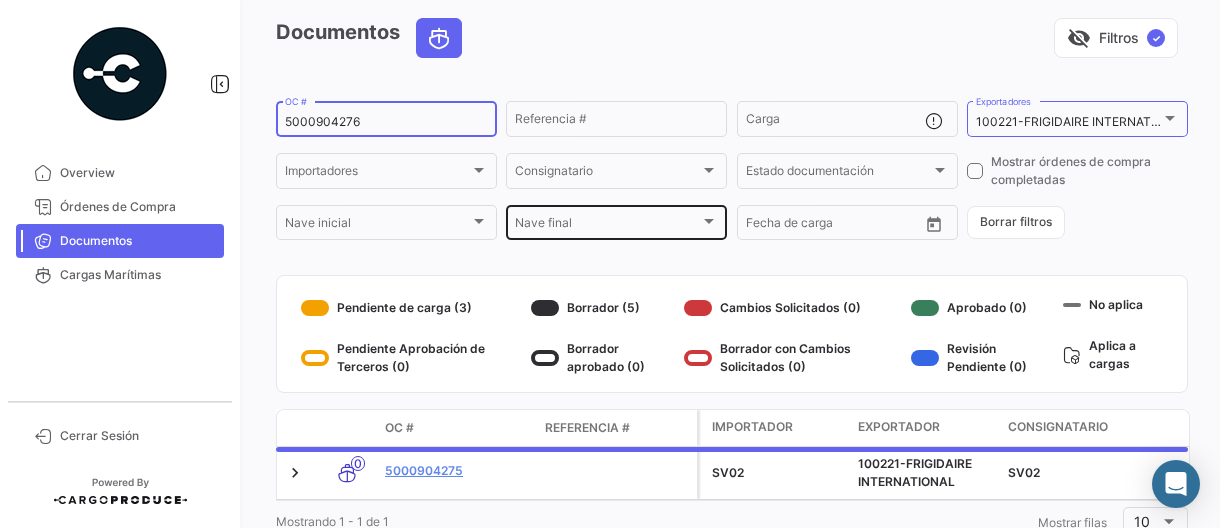 scroll, scrollTop: 156, scrollLeft: 0, axis: vertical 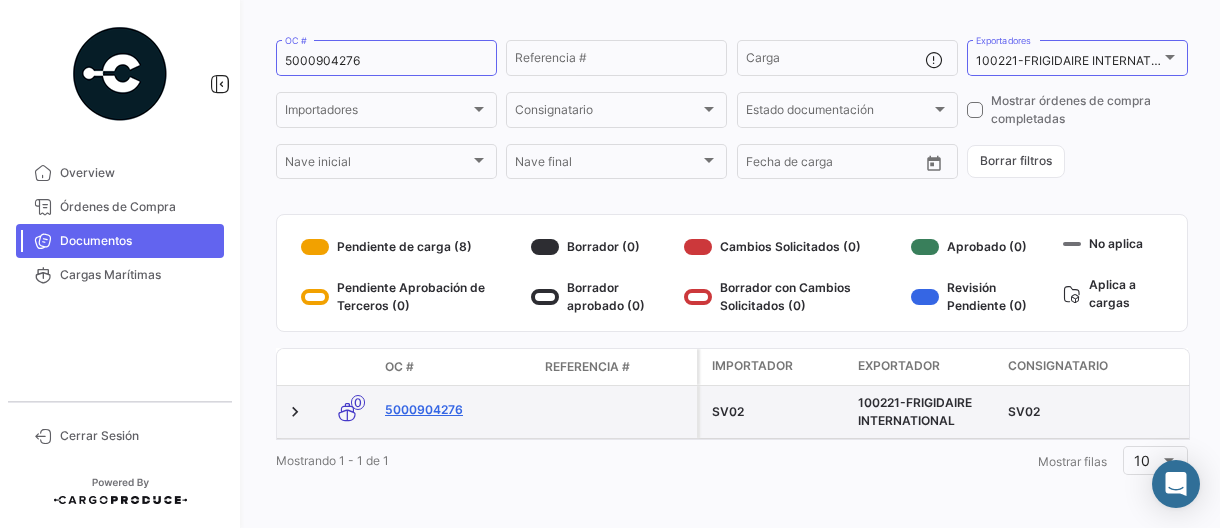 click on "5000904276" 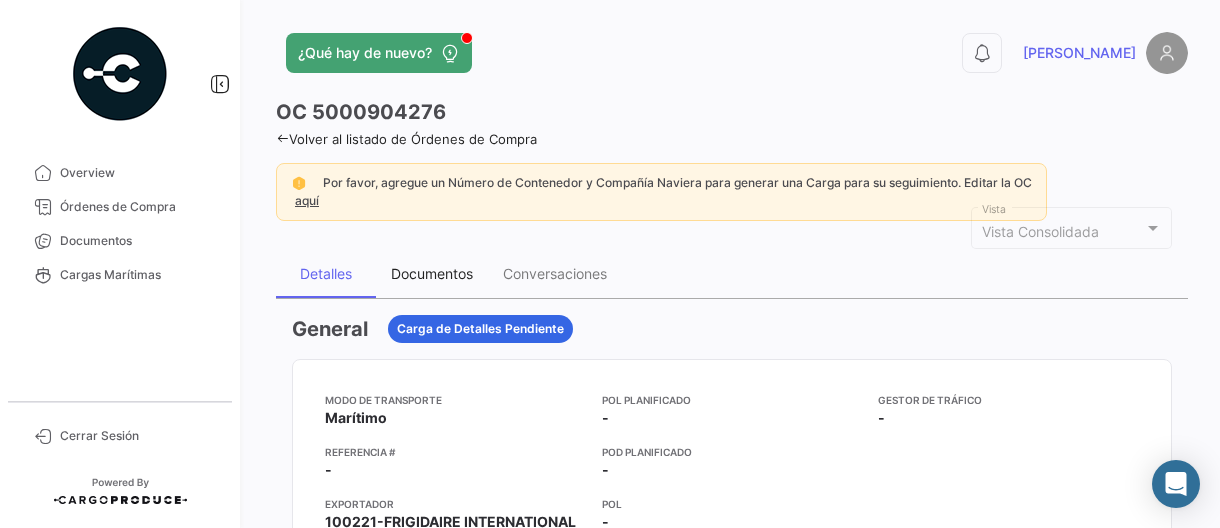 click on "Documentos" at bounding box center [432, 273] 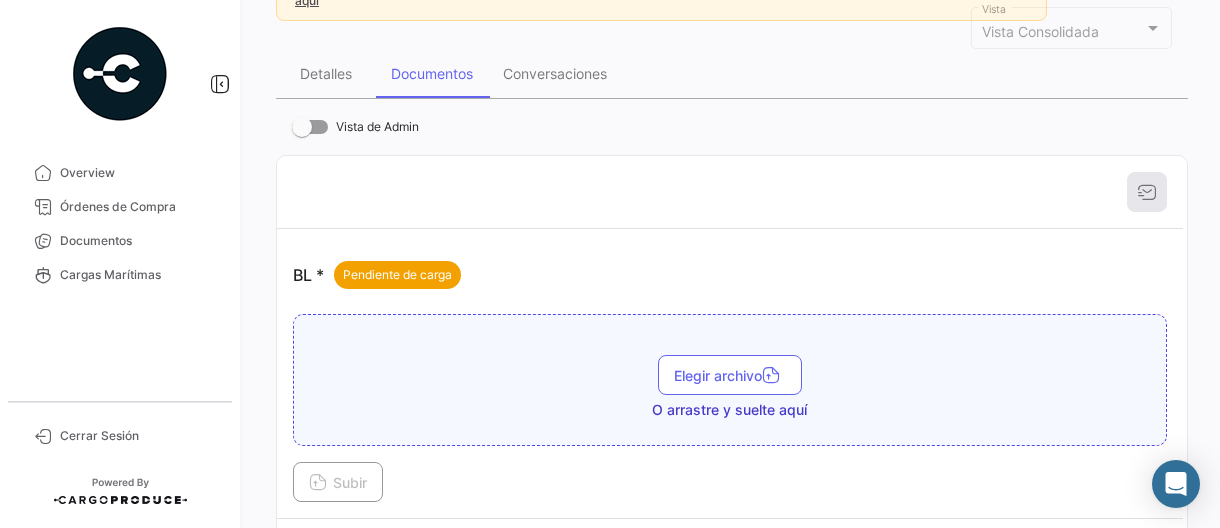 scroll, scrollTop: 300, scrollLeft: 0, axis: vertical 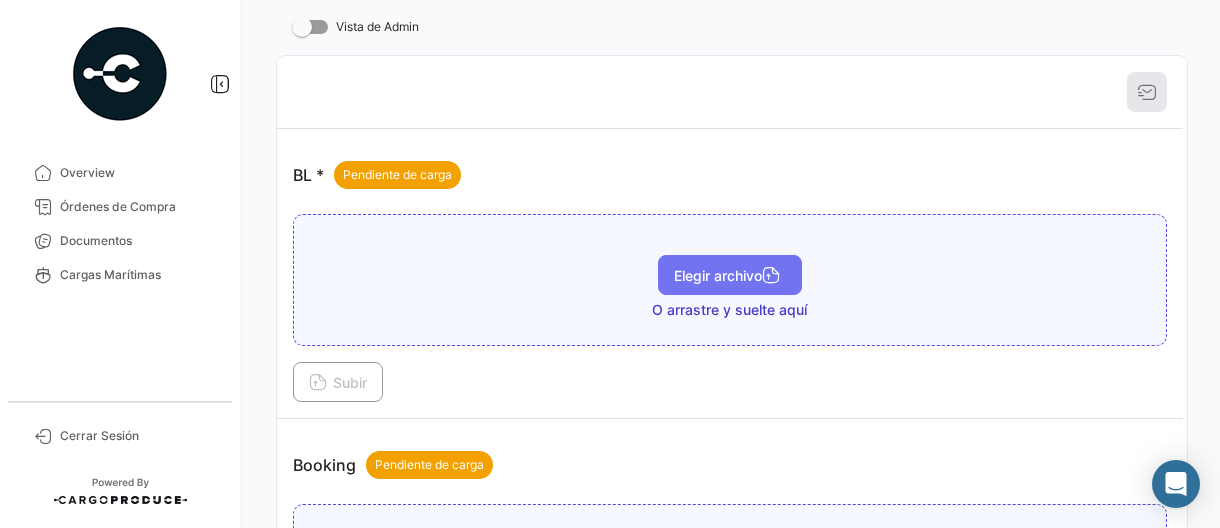 click on "Elegir archivo" at bounding box center [730, 275] 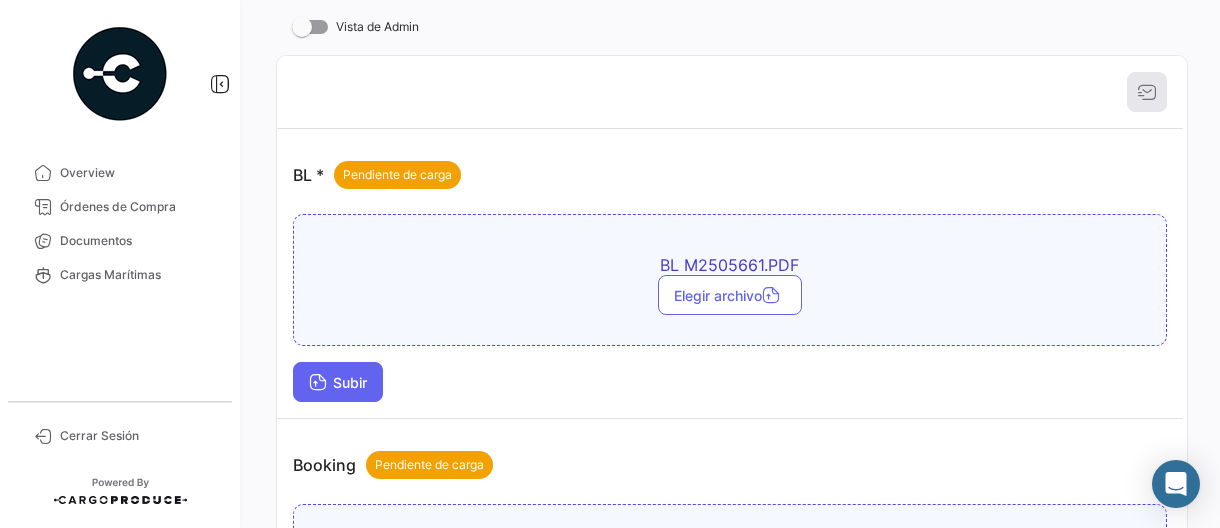 click on "Subir" at bounding box center (338, 382) 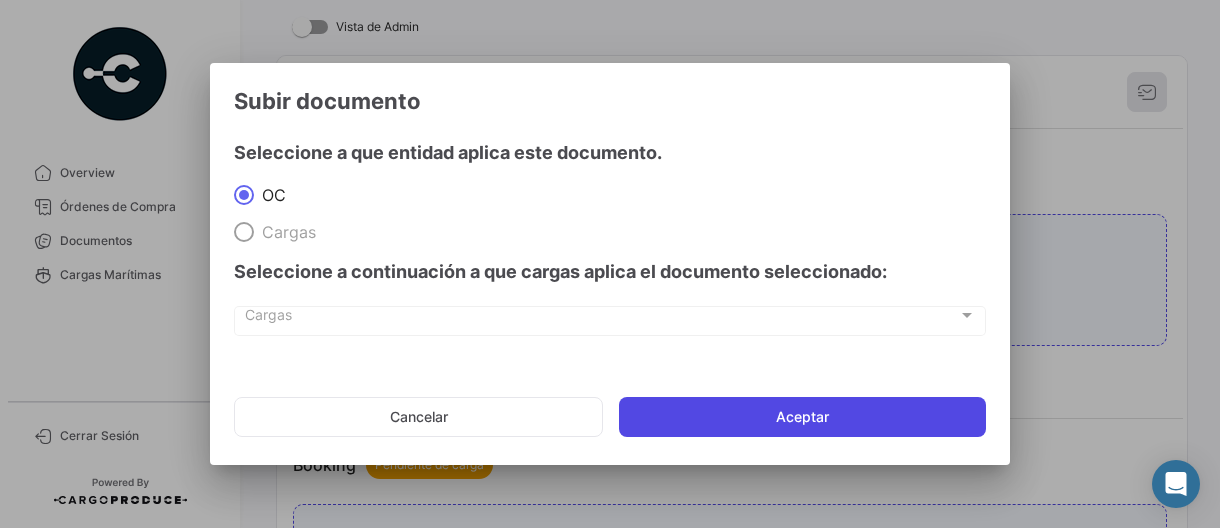 click on "Aceptar" 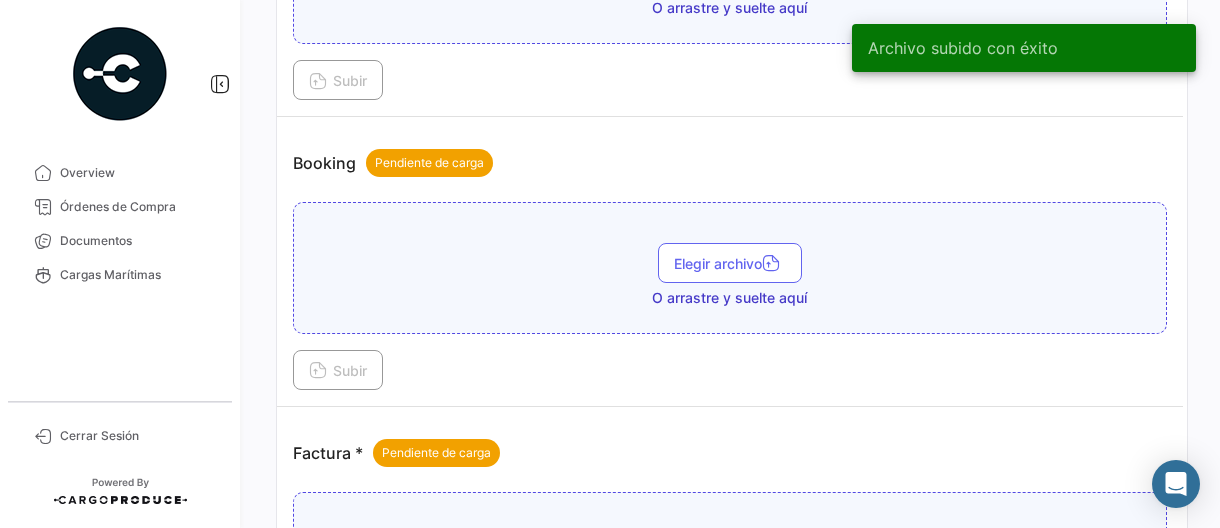 scroll, scrollTop: 800, scrollLeft: 0, axis: vertical 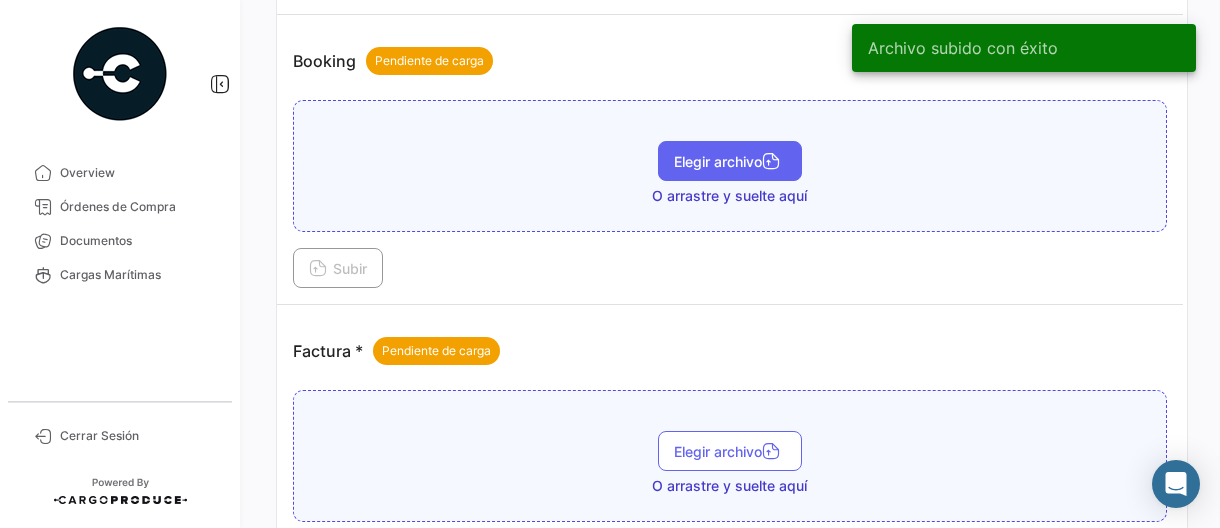 click on "Elegir archivo" at bounding box center (730, 161) 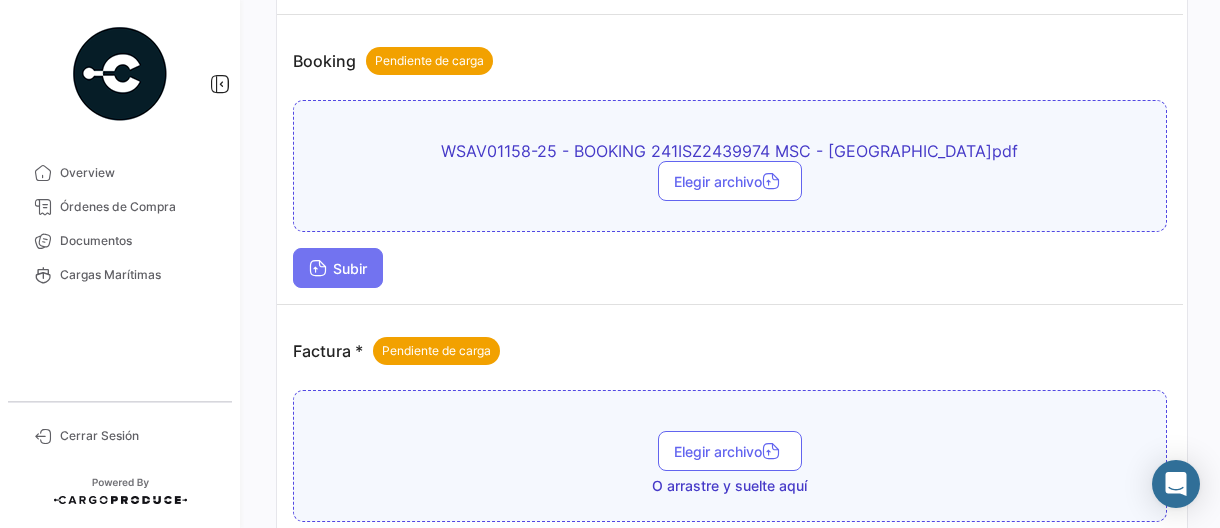click at bounding box center [318, 270] 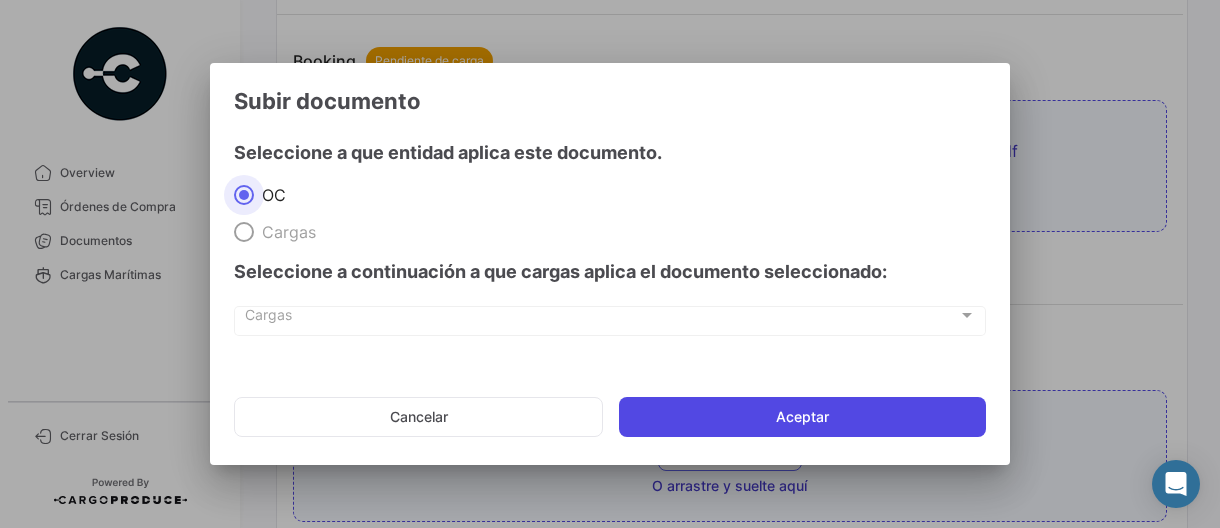 click on "Aceptar" 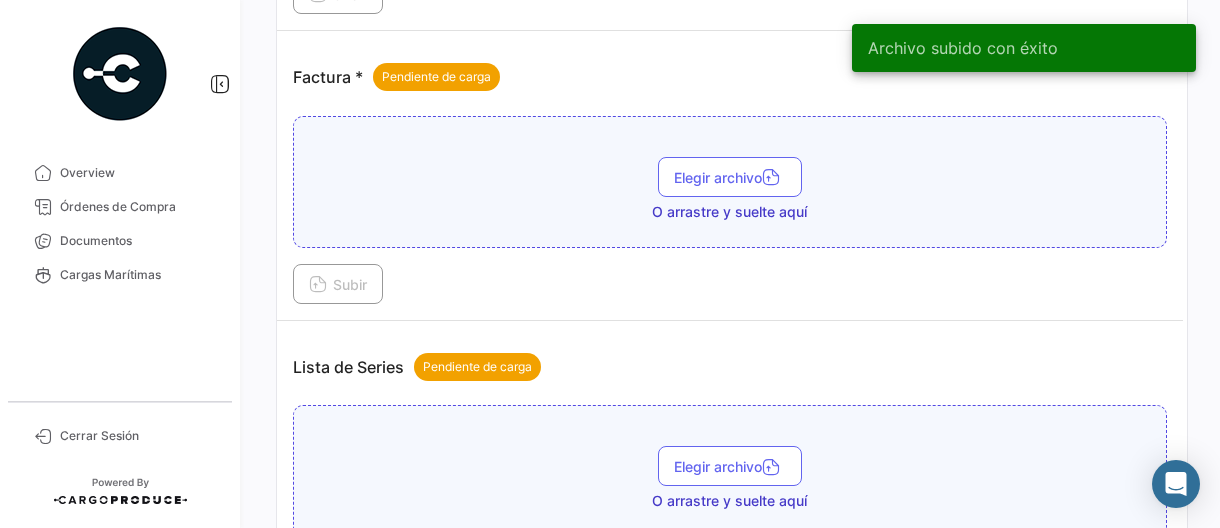 scroll, scrollTop: 1200, scrollLeft: 0, axis: vertical 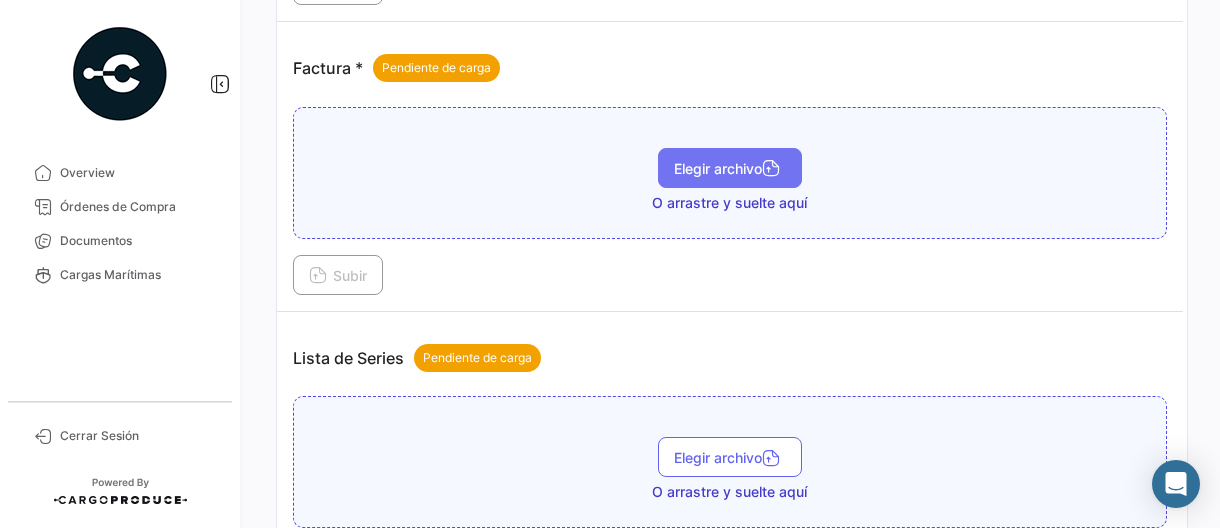 click on "Elegir archivo" at bounding box center (730, 168) 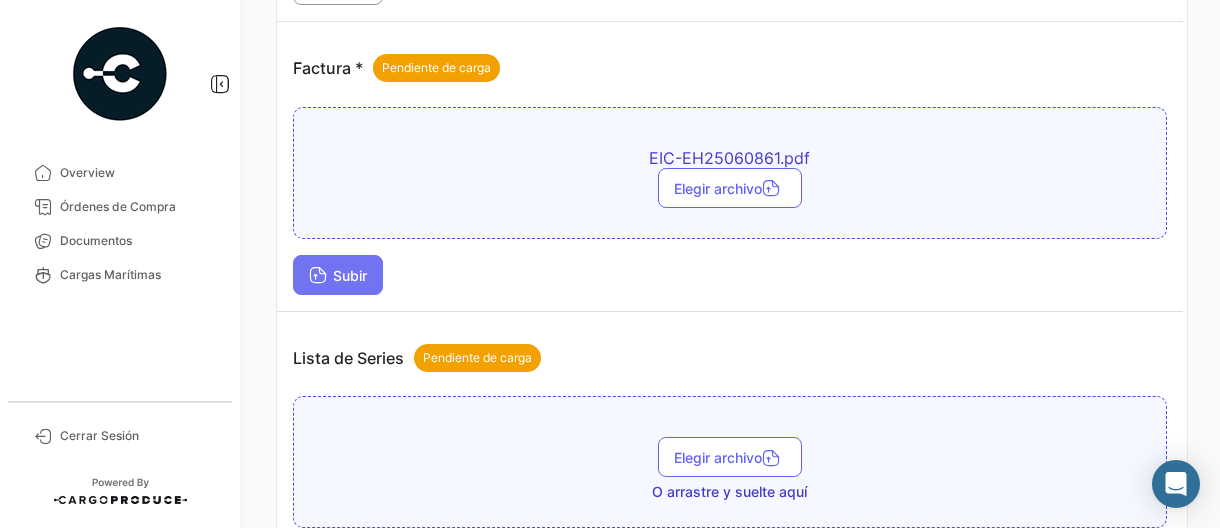 click on "Subir" at bounding box center (338, 275) 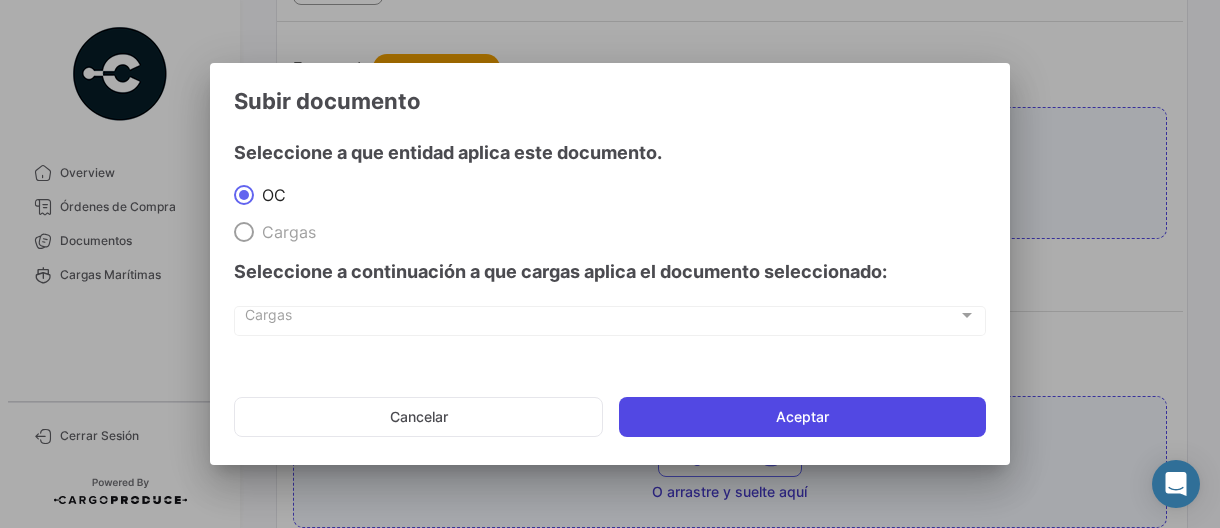 click on "Aceptar" 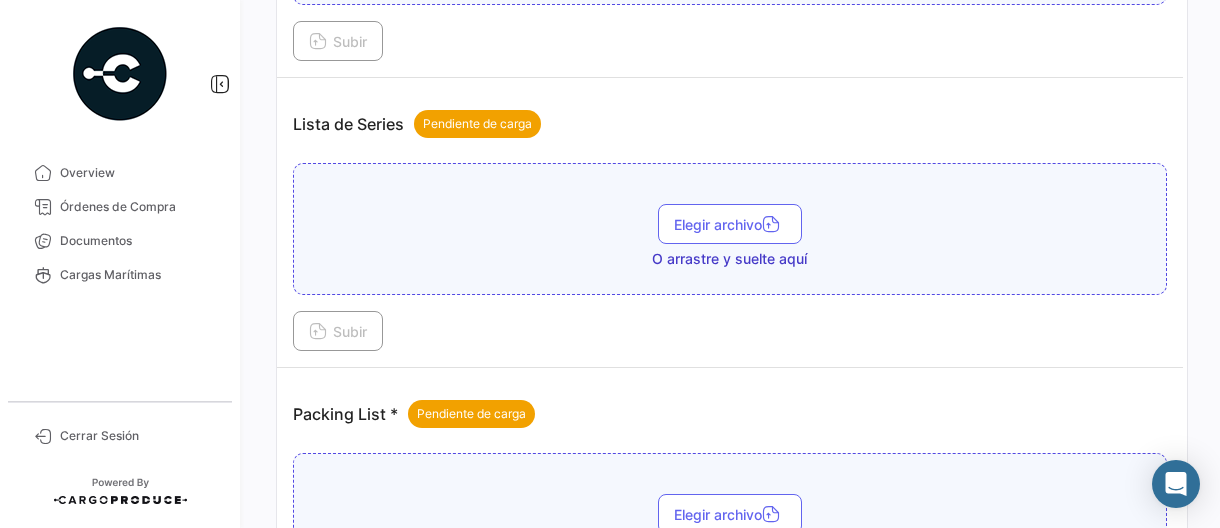 scroll, scrollTop: 1500, scrollLeft: 0, axis: vertical 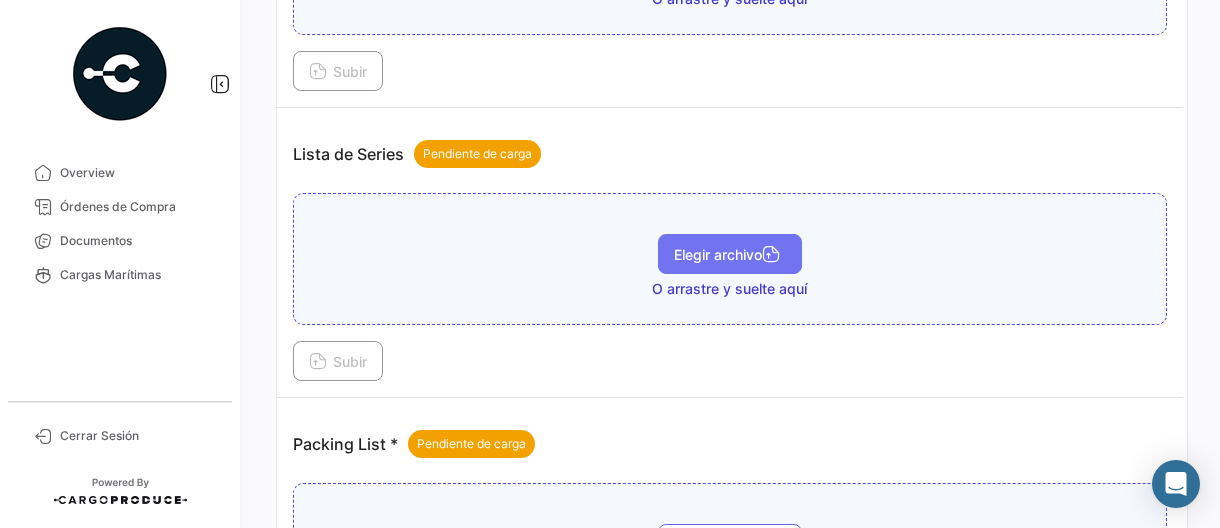 click on "Elegir archivo" at bounding box center [730, 254] 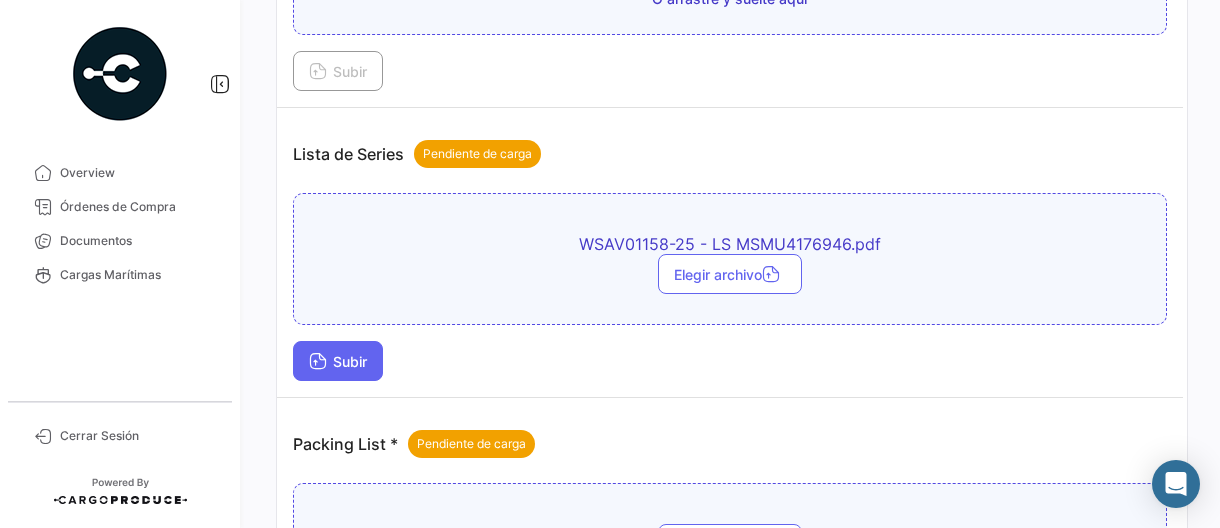 click on "Subir" at bounding box center (338, 361) 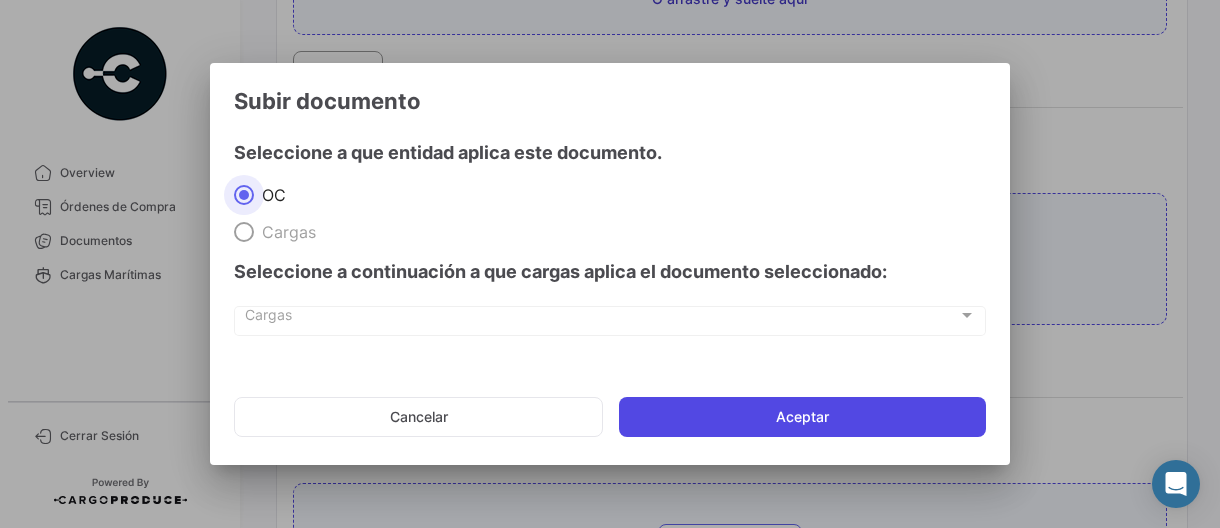 click on "Aceptar" 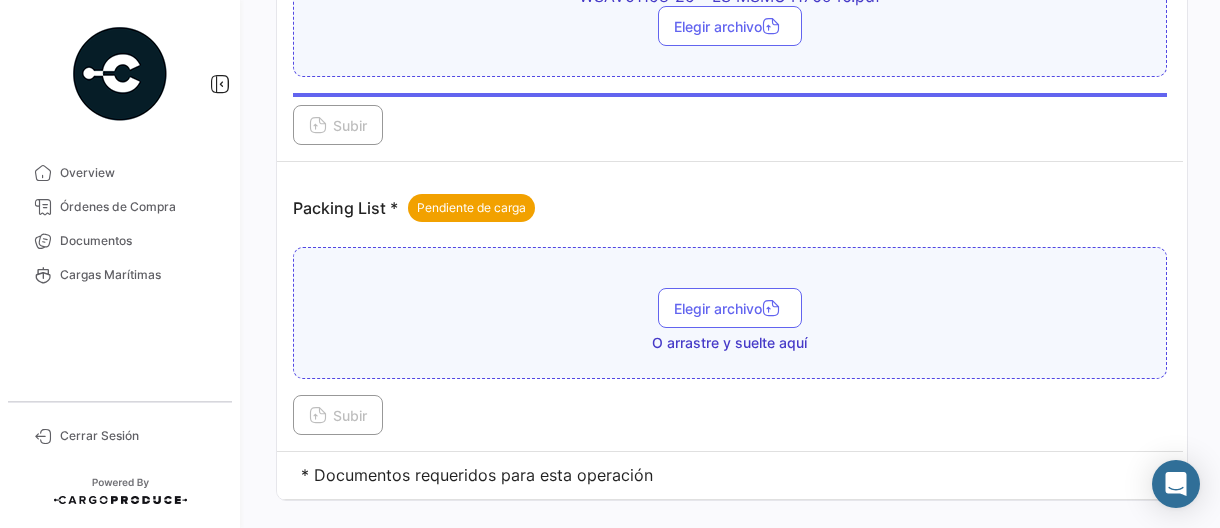 scroll, scrollTop: 1781, scrollLeft: 0, axis: vertical 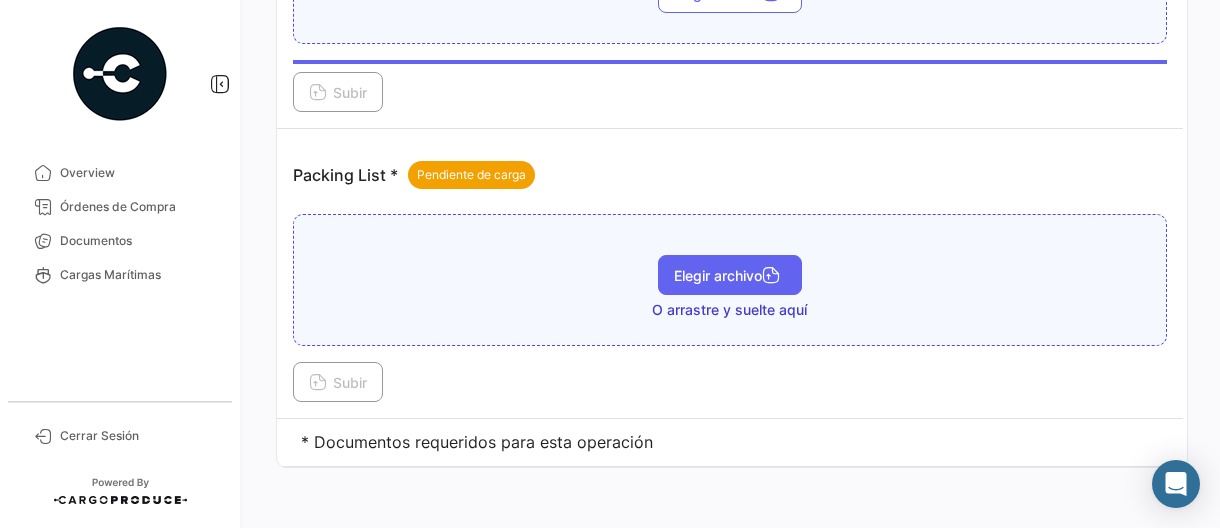 click on "Elegir archivo" at bounding box center [730, 275] 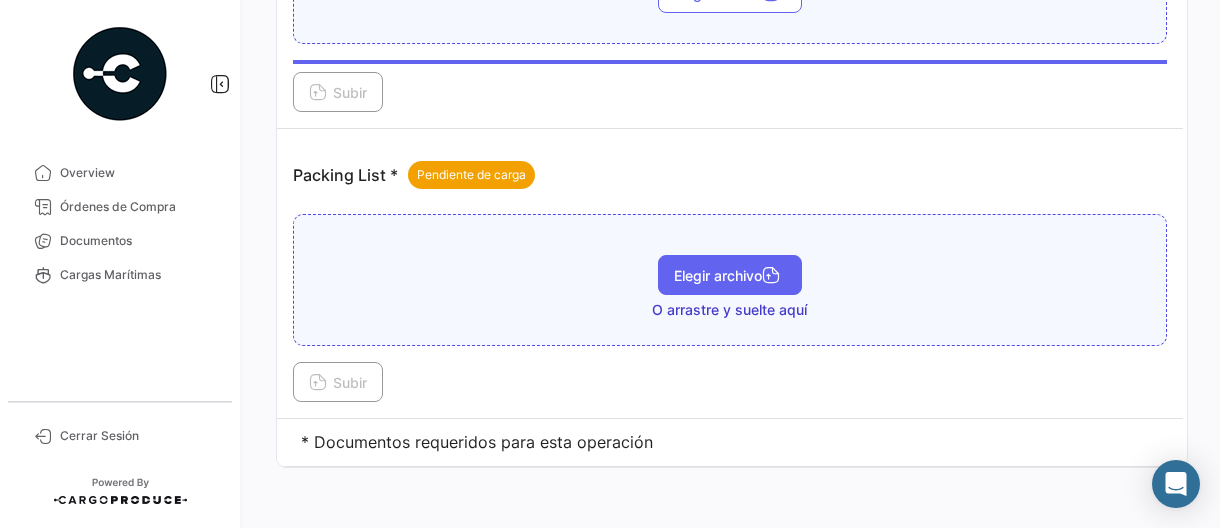 scroll, scrollTop: 1769, scrollLeft: 0, axis: vertical 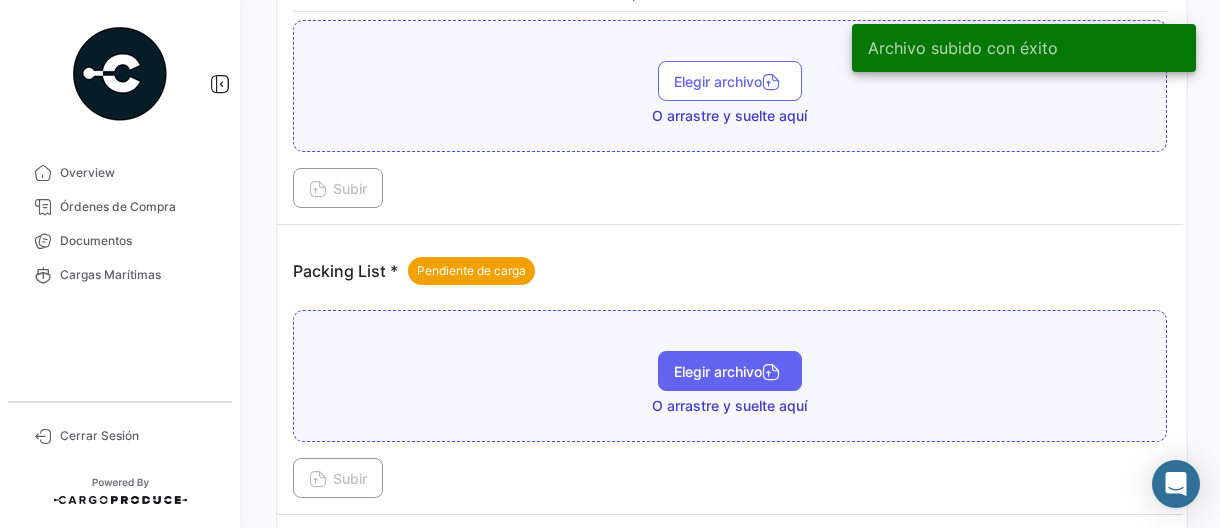 click on "Elegir archivo" at bounding box center [730, 371] 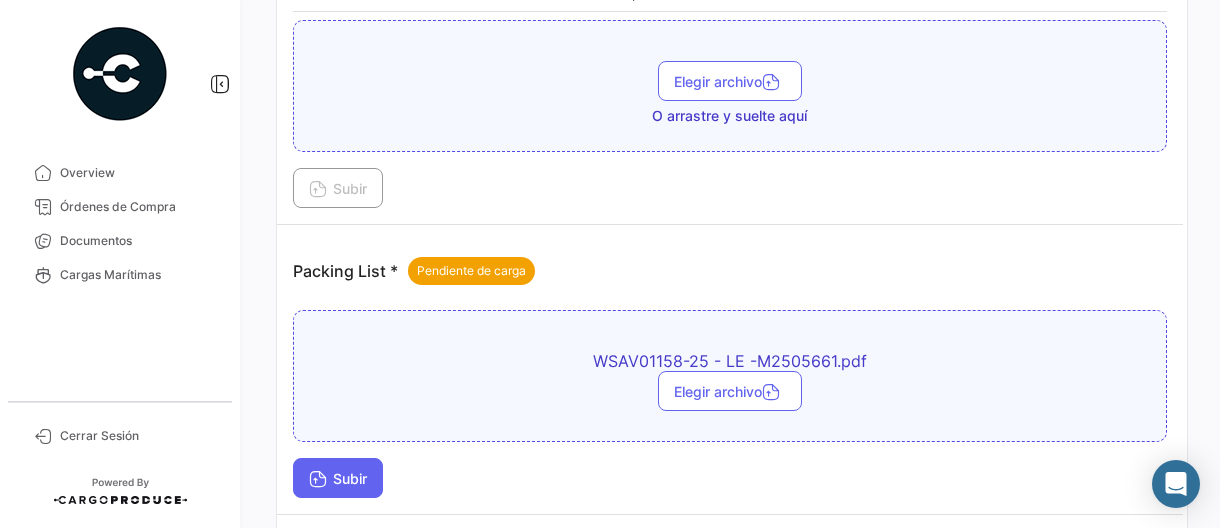 click on "Subir" at bounding box center (338, 478) 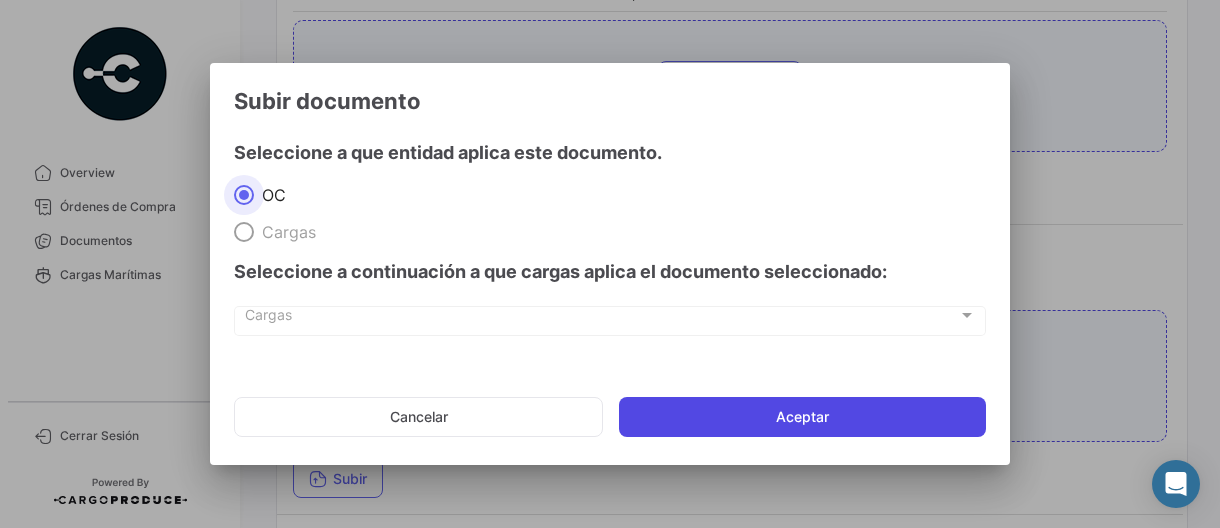 click on "Aceptar" 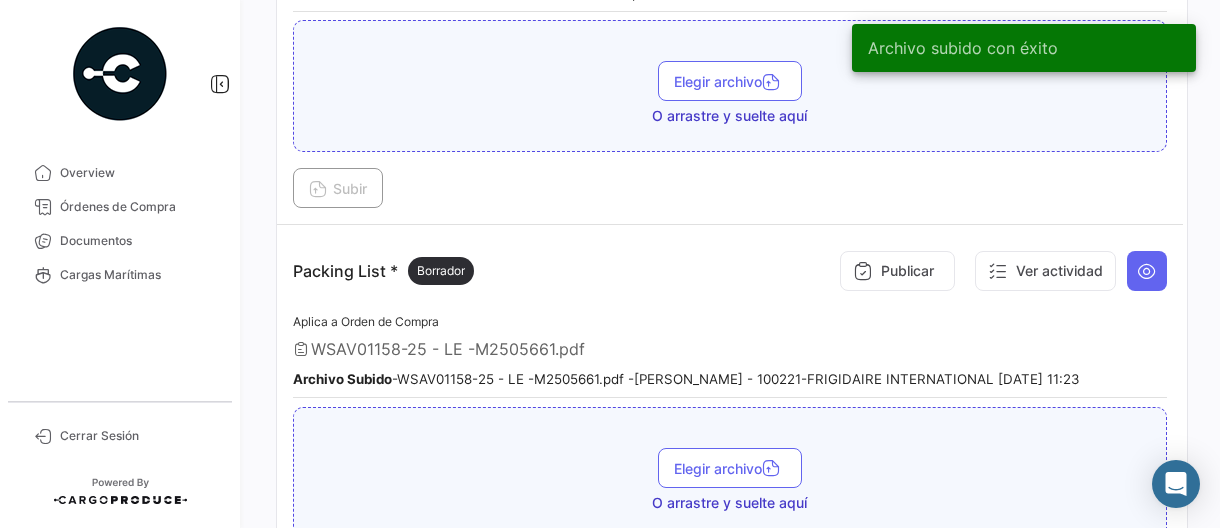 scroll, scrollTop: 1958, scrollLeft: 0, axis: vertical 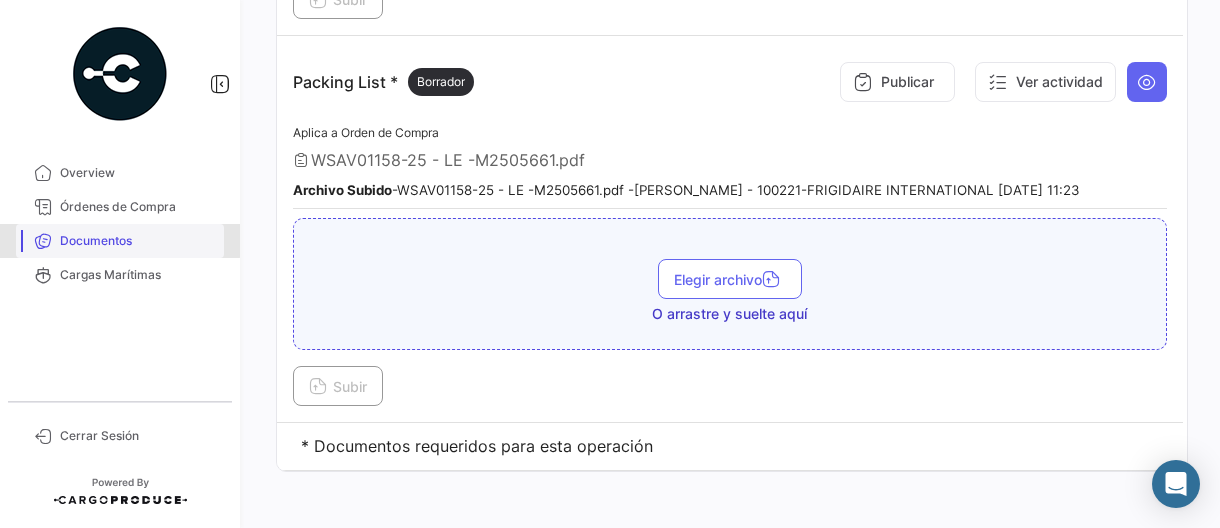 click on "Documentos" at bounding box center [138, 241] 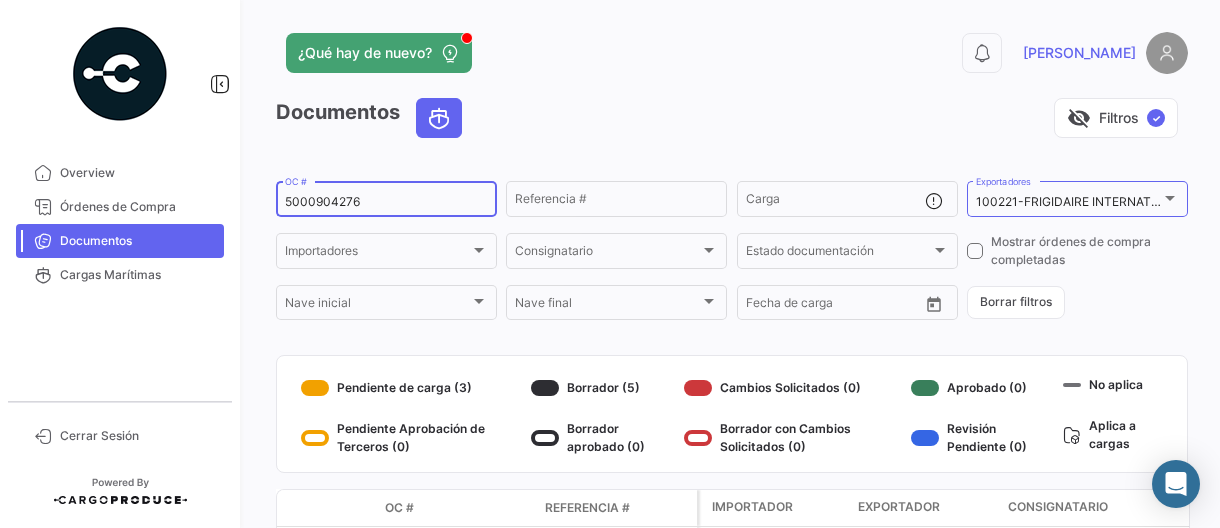 click on "5000904276" at bounding box center [386, 202] 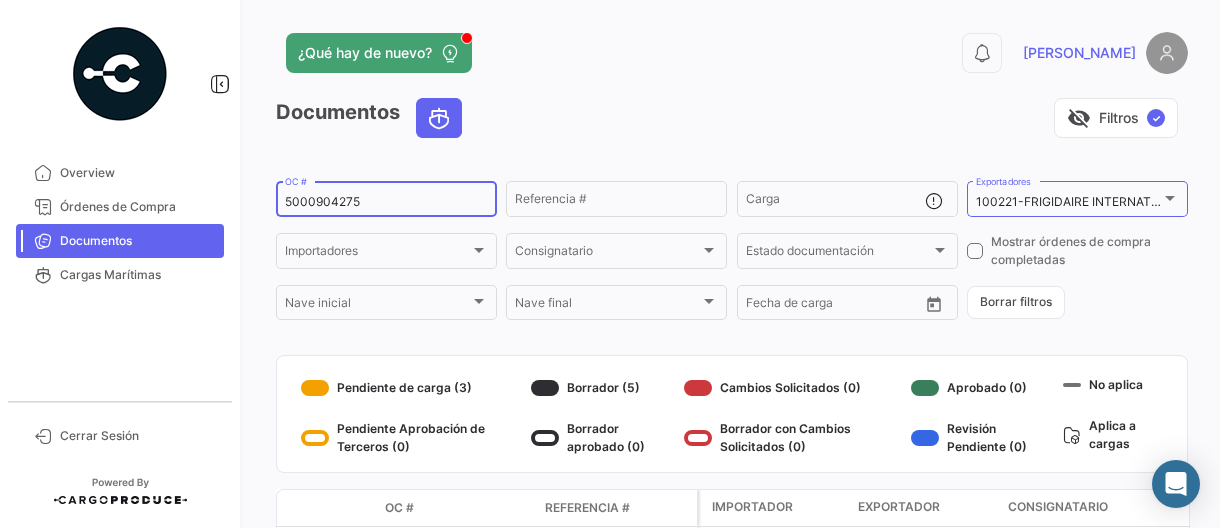 type on "5000904275" 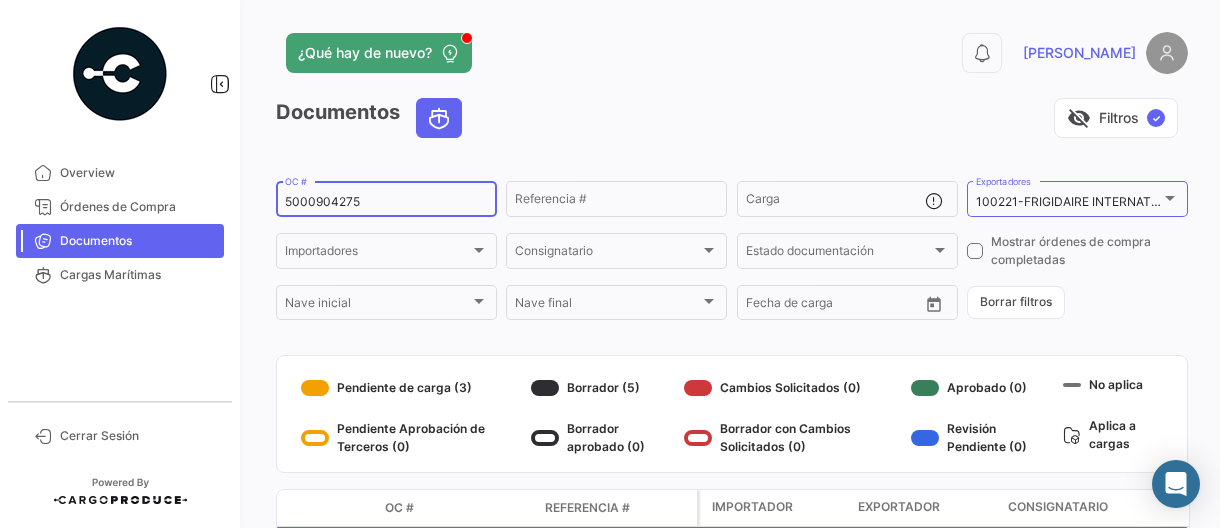 scroll, scrollTop: 156, scrollLeft: 0, axis: vertical 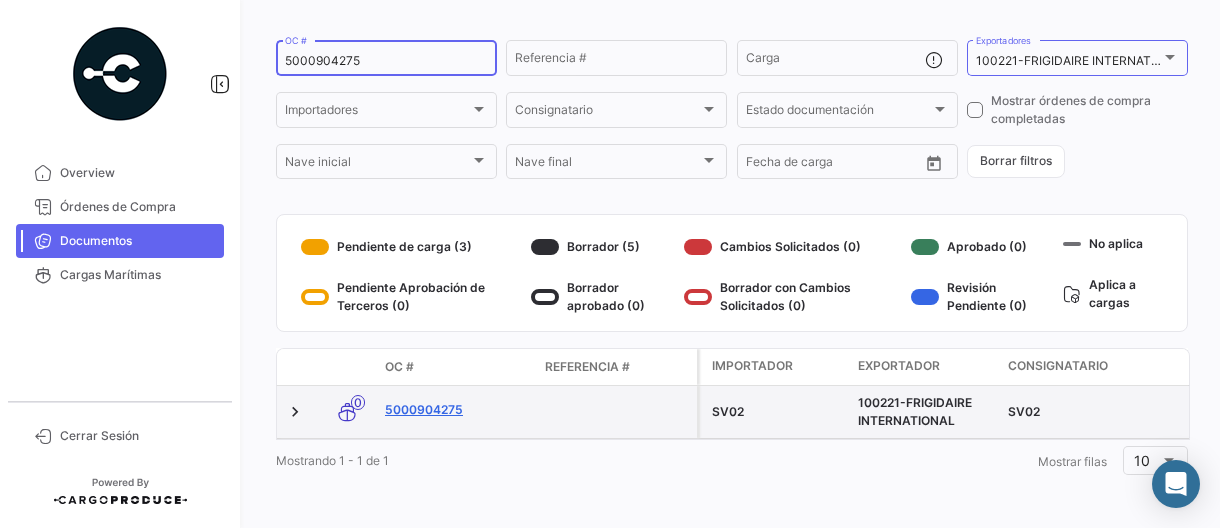 drag, startPoint x: 406, startPoint y: 385, endPoint x: 405, endPoint y: 397, distance: 12.0415945 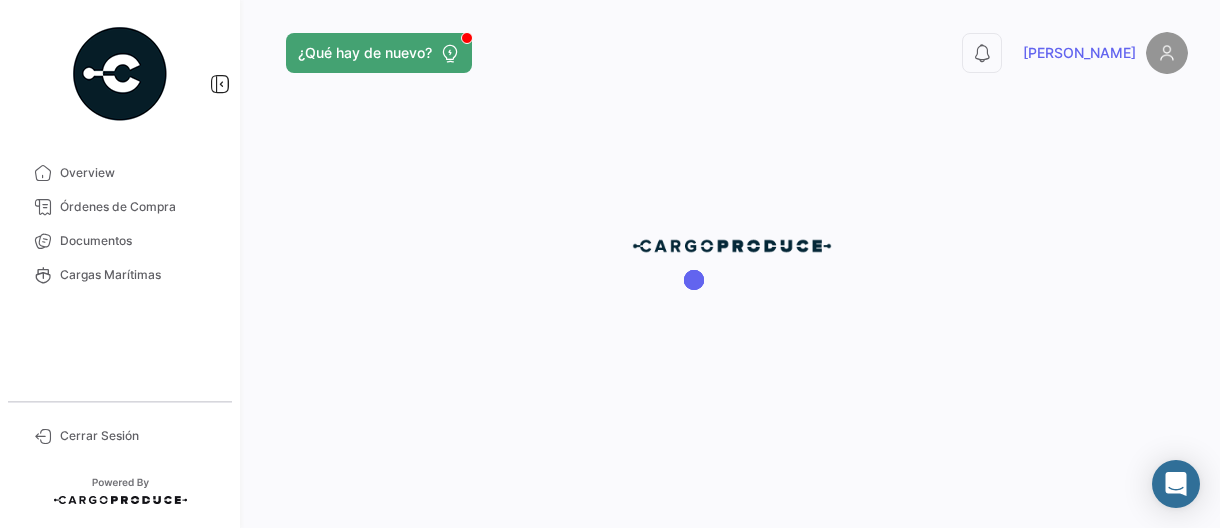 scroll, scrollTop: 0, scrollLeft: 0, axis: both 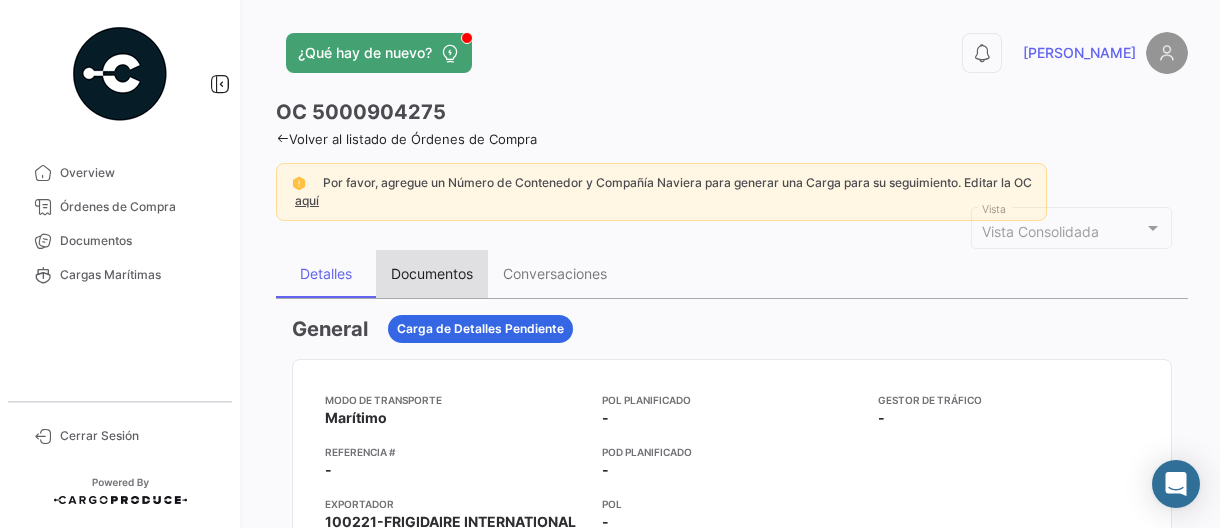 click on "Documentos" at bounding box center (432, 273) 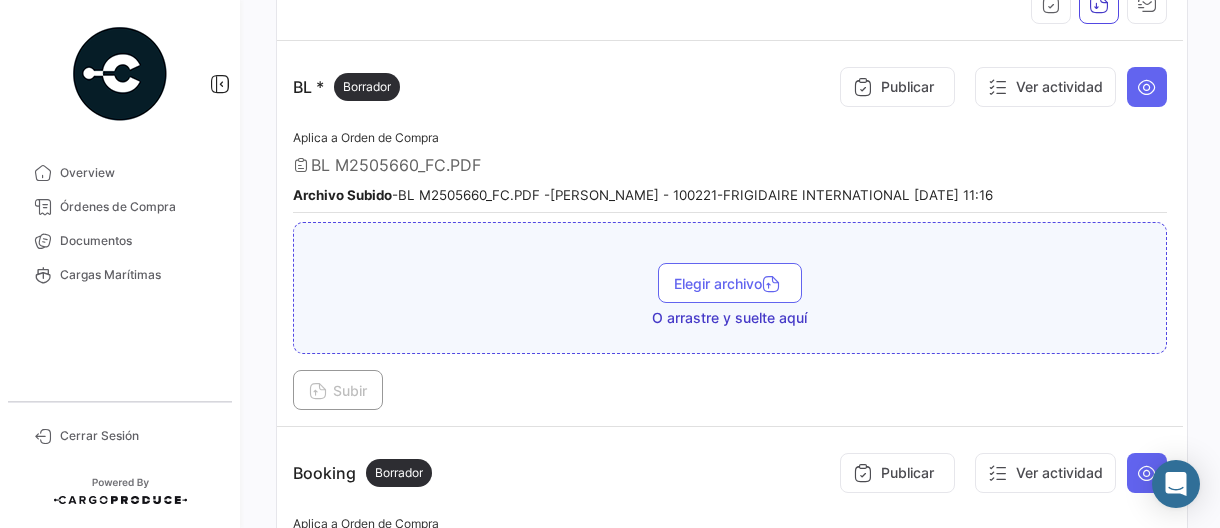 scroll, scrollTop: 400, scrollLeft: 0, axis: vertical 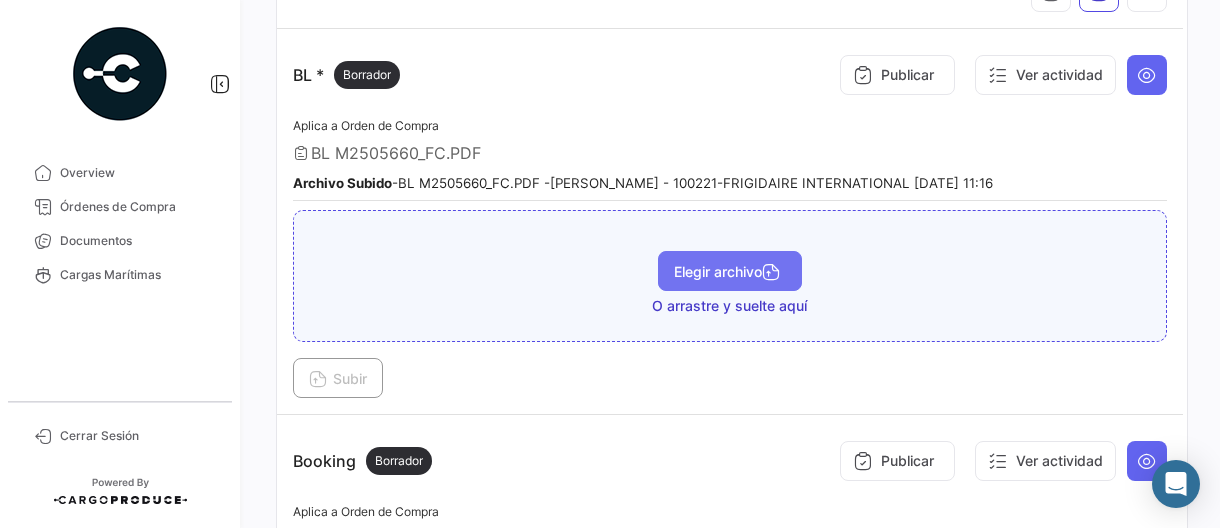 click on "Elegir archivo" at bounding box center [730, 271] 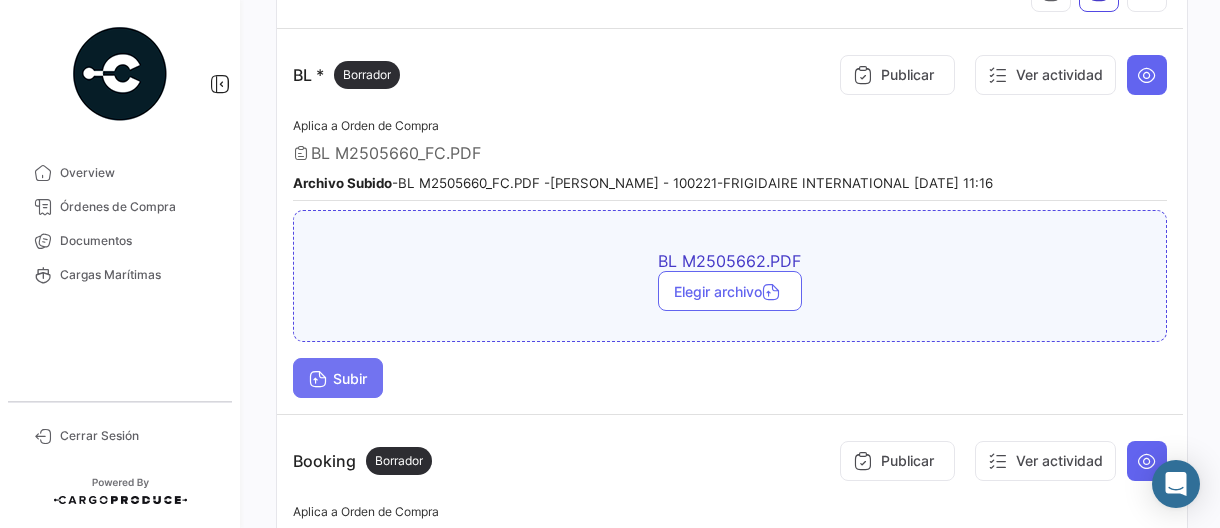click on "Subir" at bounding box center [338, 378] 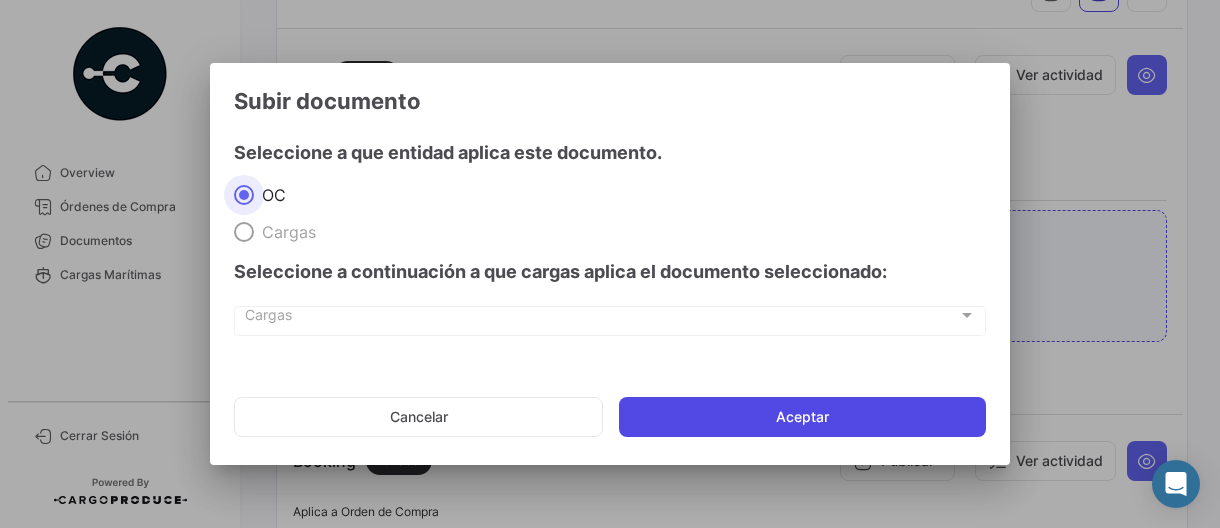 click on "Aceptar" 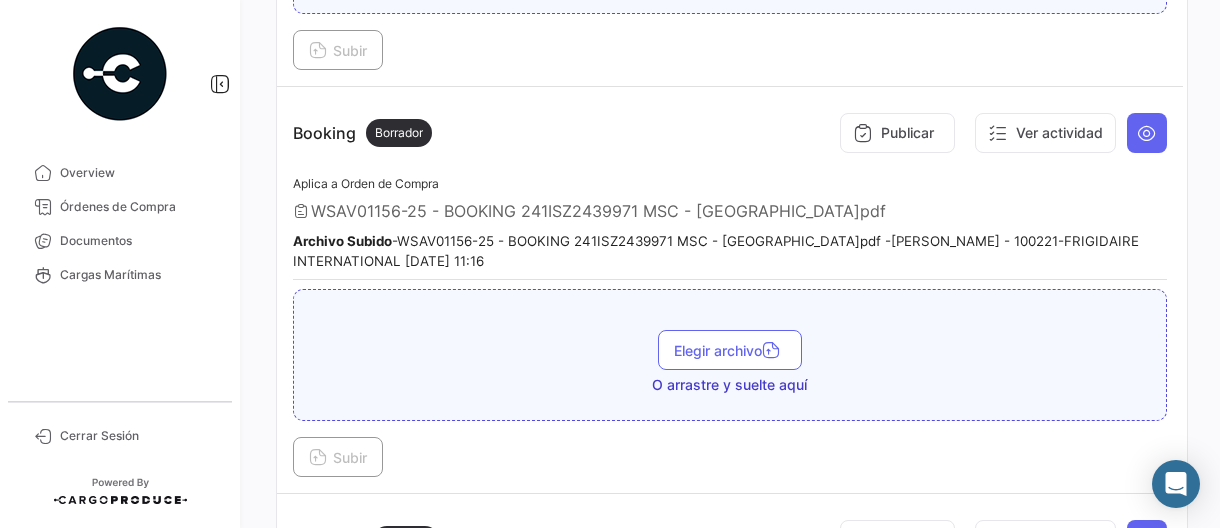 scroll, scrollTop: 800, scrollLeft: 0, axis: vertical 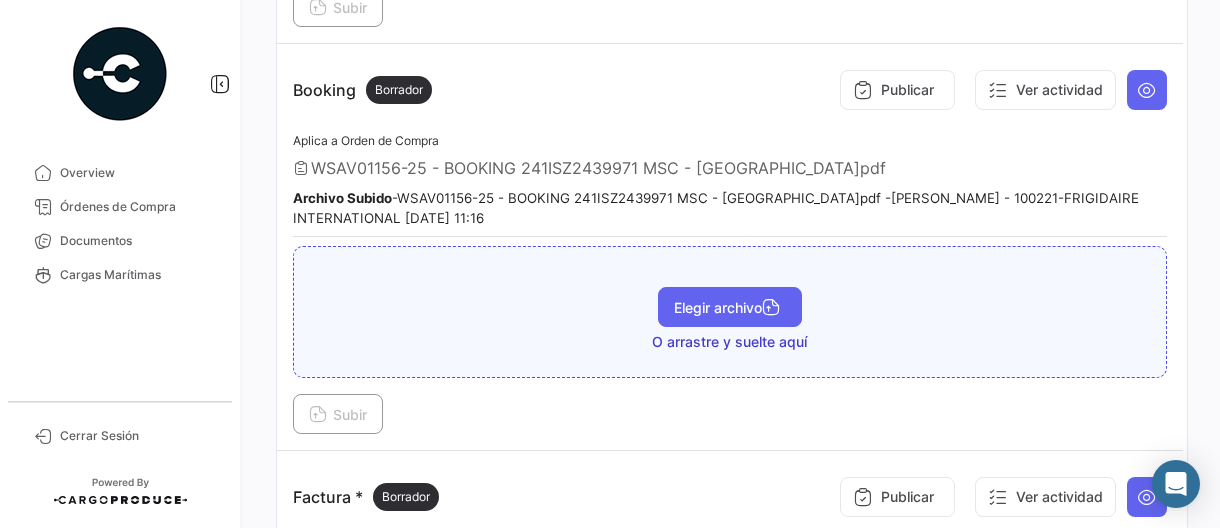 click on "Elegir archivo" at bounding box center [730, 307] 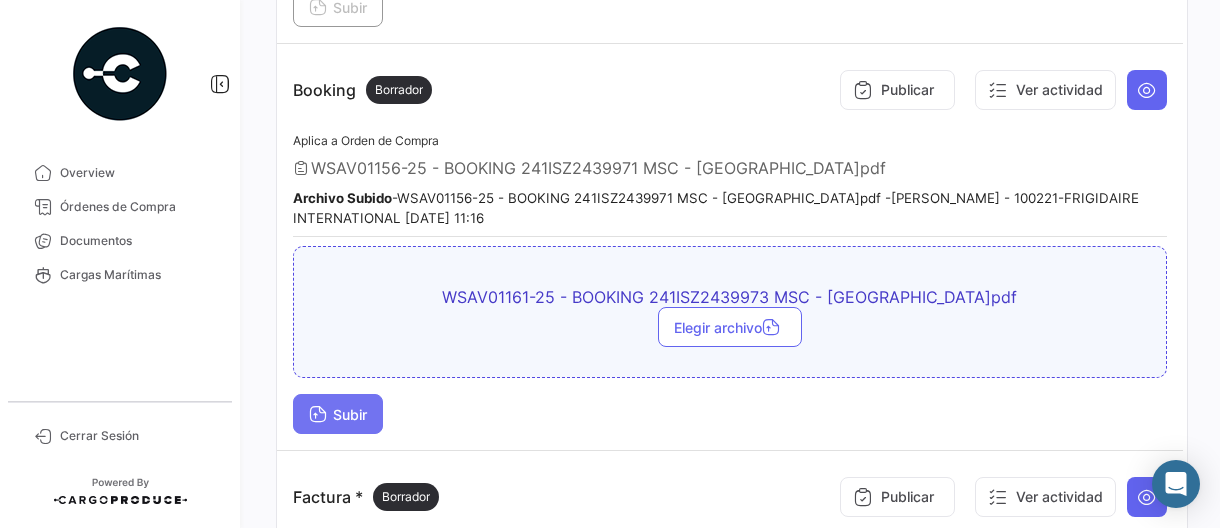 click on "Subir" at bounding box center (338, 414) 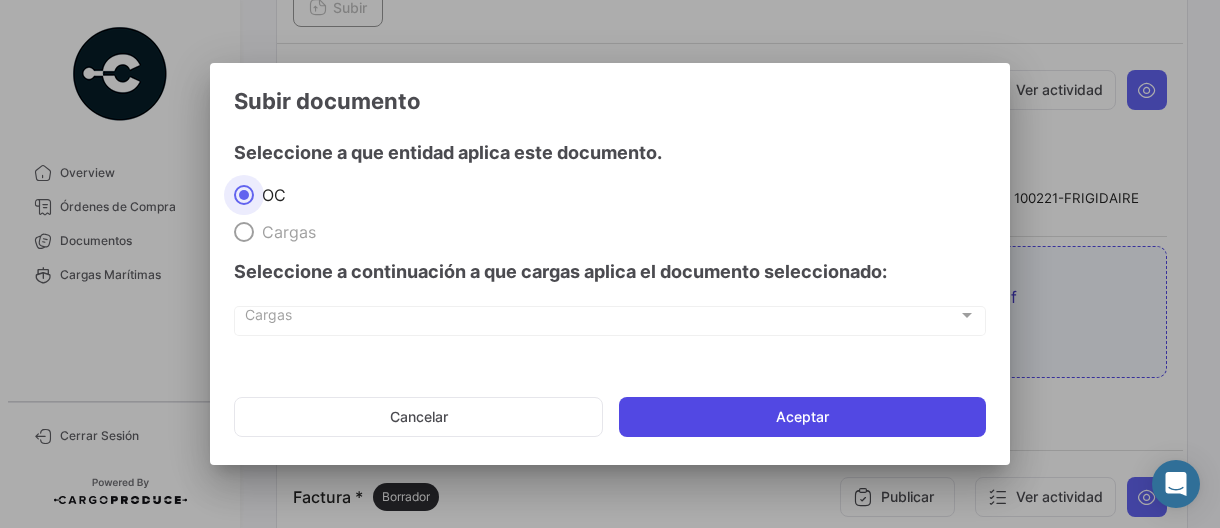 click on "Aceptar" 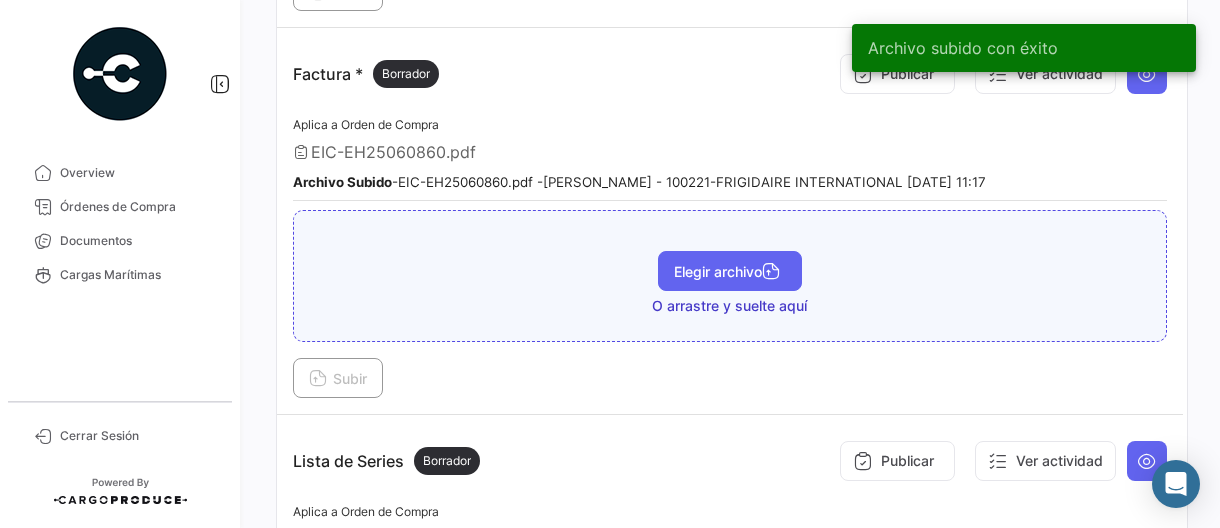 scroll, scrollTop: 1300, scrollLeft: 0, axis: vertical 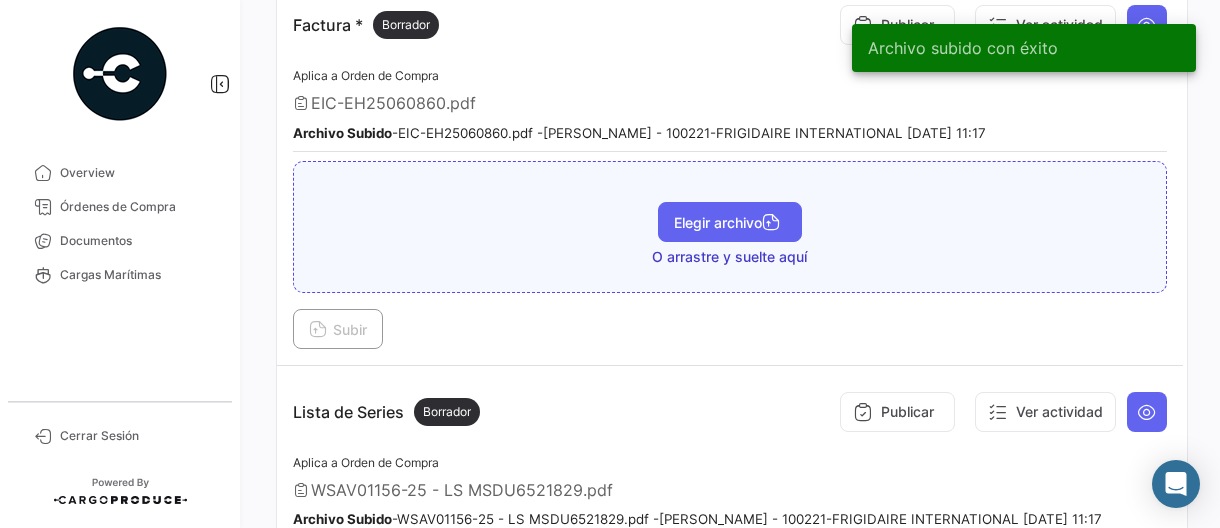 click on "Elegir archivo" at bounding box center (730, 222) 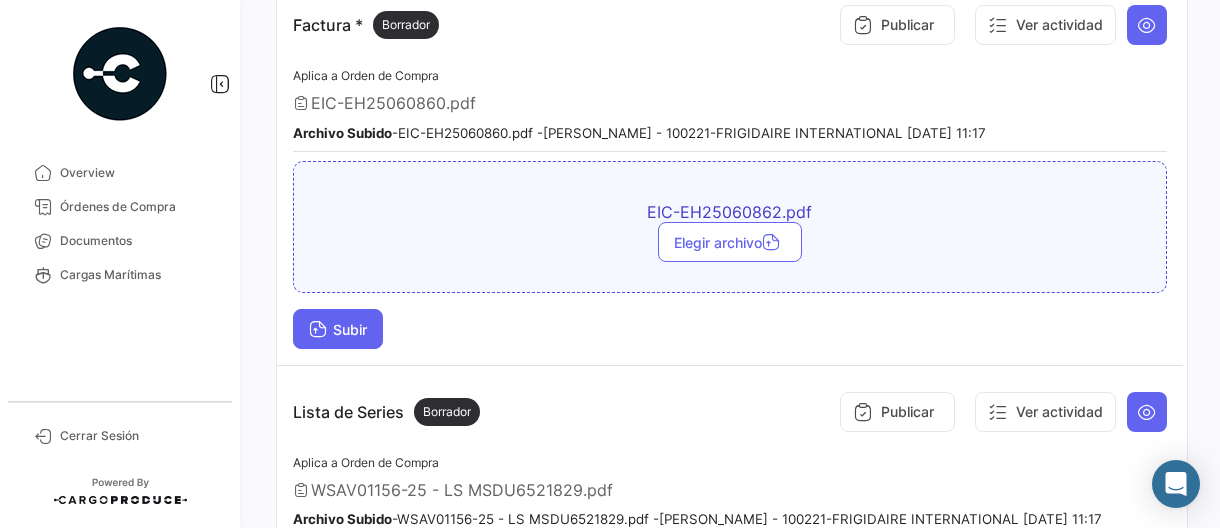 click at bounding box center [318, 331] 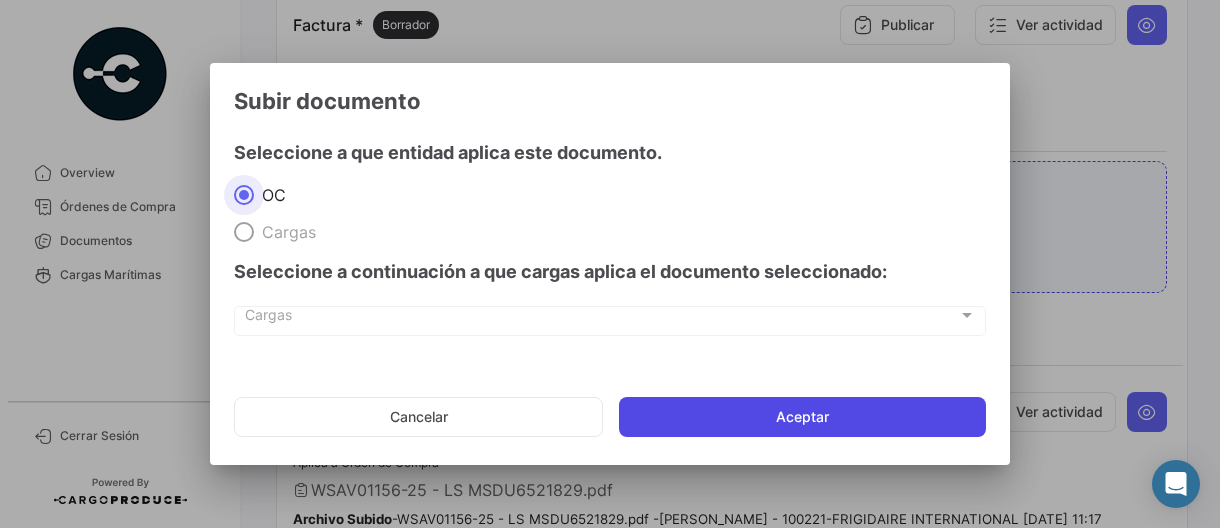 click on "Aceptar" 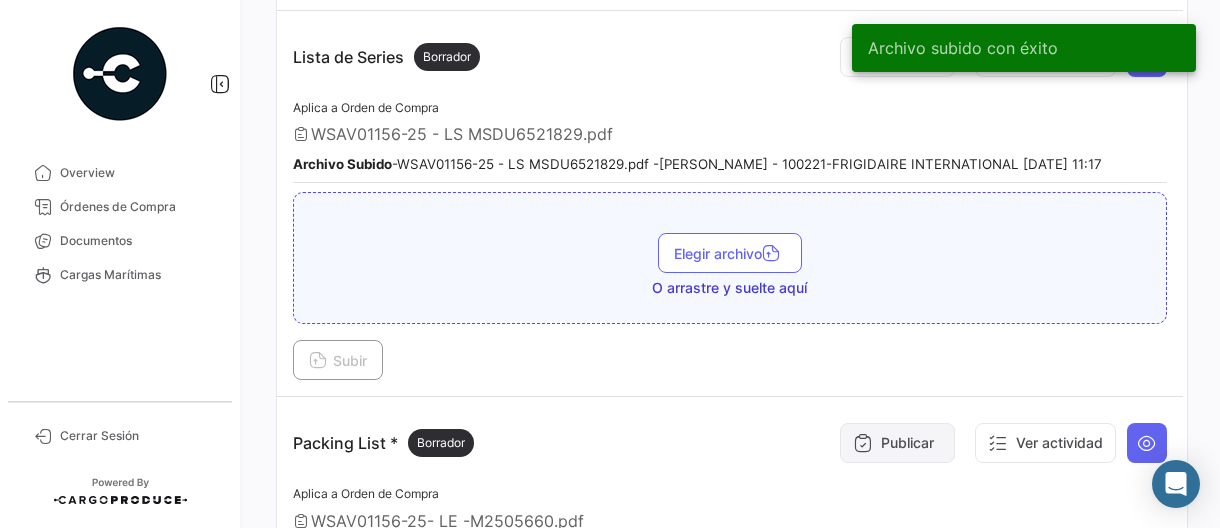 scroll, scrollTop: 1700, scrollLeft: 0, axis: vertical 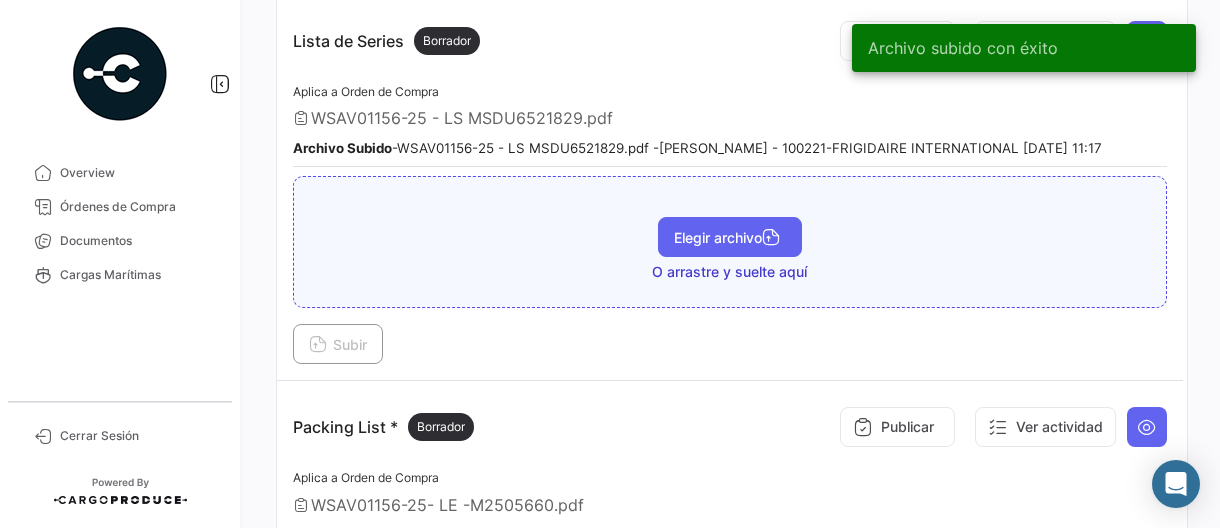 click on "Elegir archivo" at bounding box center (730, 237) 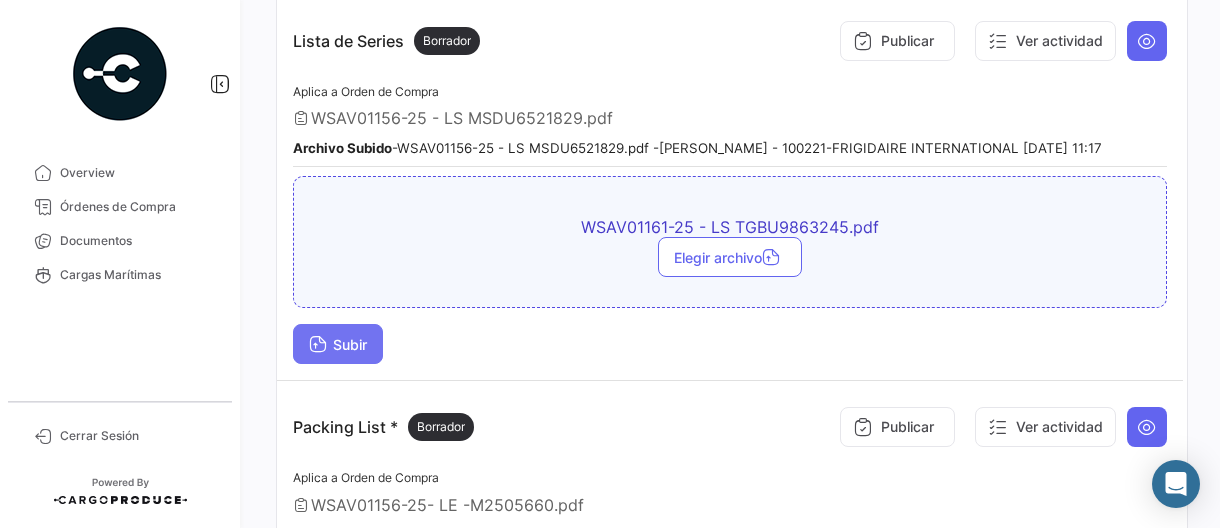 click on "Subir" at bounding box center (338, 344) 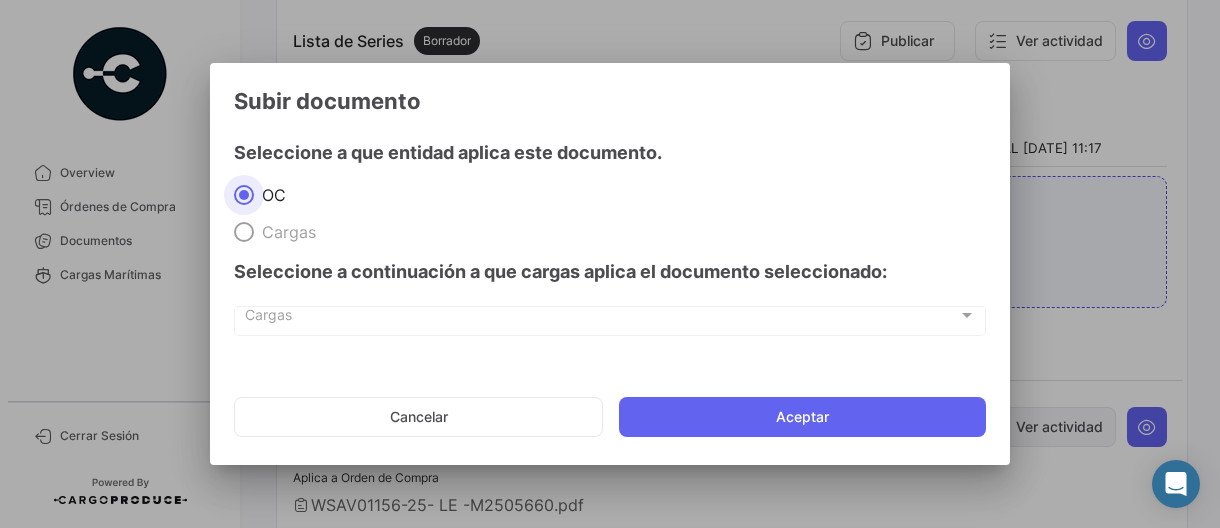 drag, startPoint x: 799, startPoint y: 409, endPoint x: 971, endPoint y: 422, distance: 172.49059 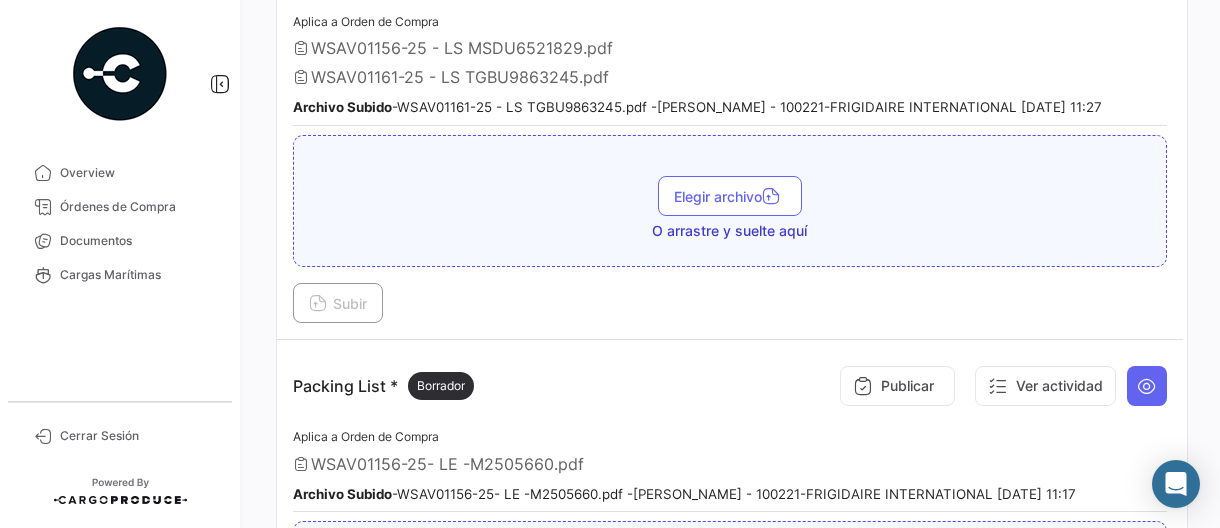 scroll, scrollTop: 1870, scrollLeft: 0, axis: vertical 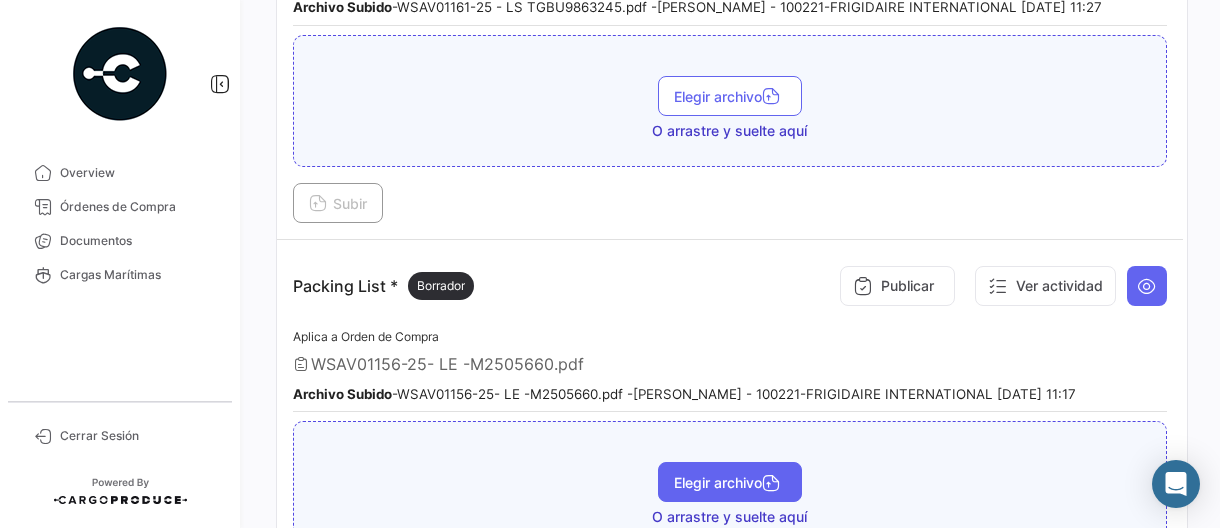 click on "Elegir archivo" at bounding box center (730, 482) 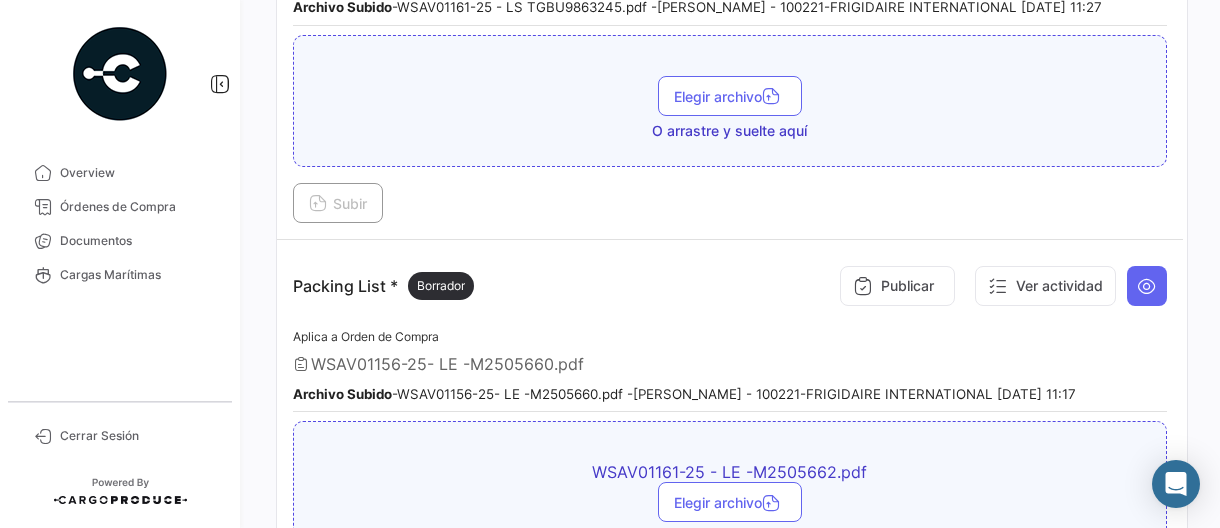 scroll, scrollTop: 2070, scrollLeft: 0, axis: vertical 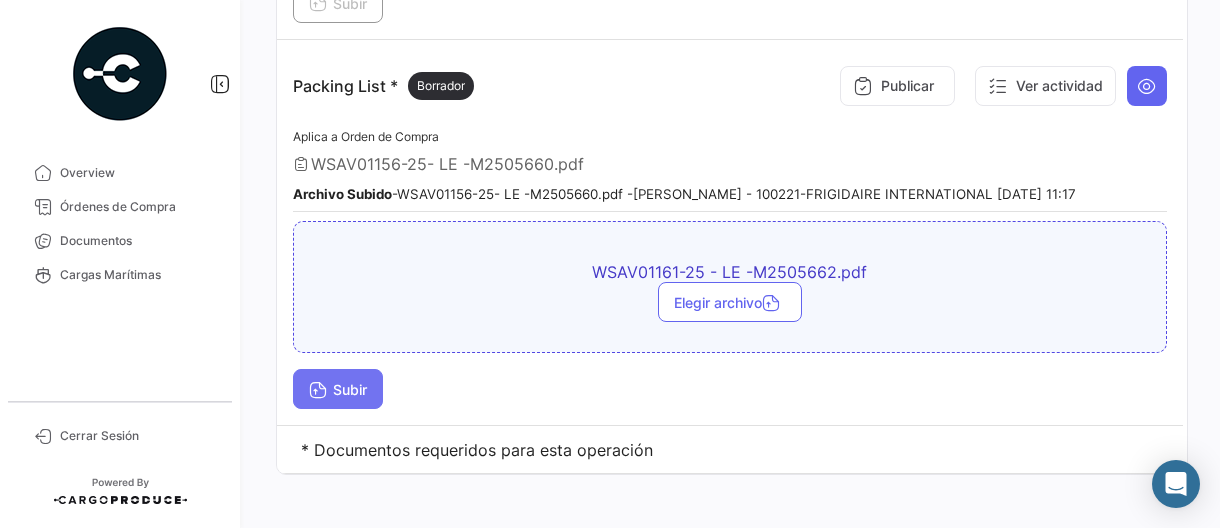 click on "Subir" at bounding box center (338, 389) 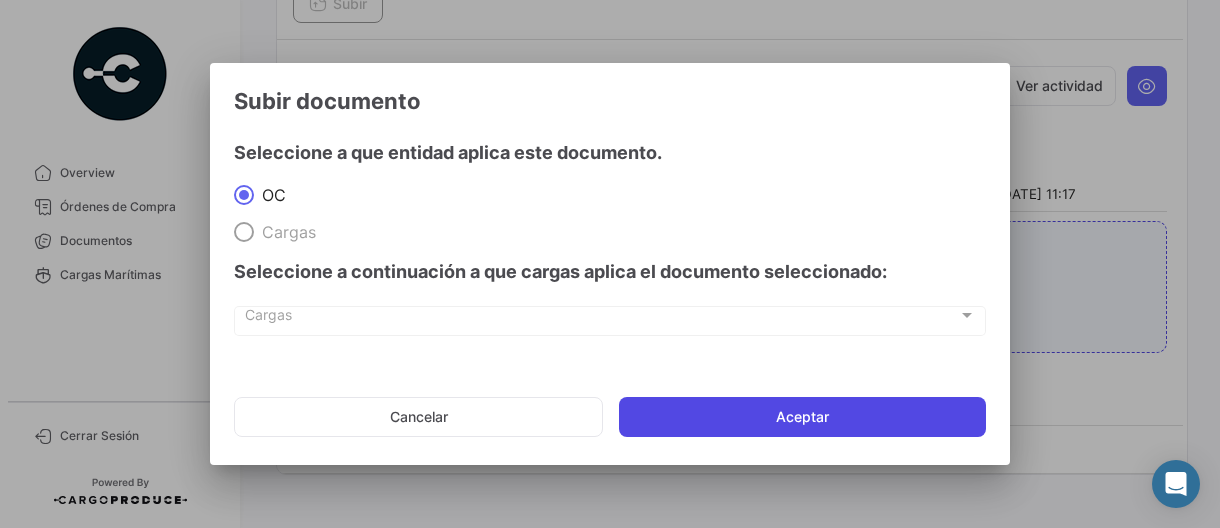 click on "Aceptar" 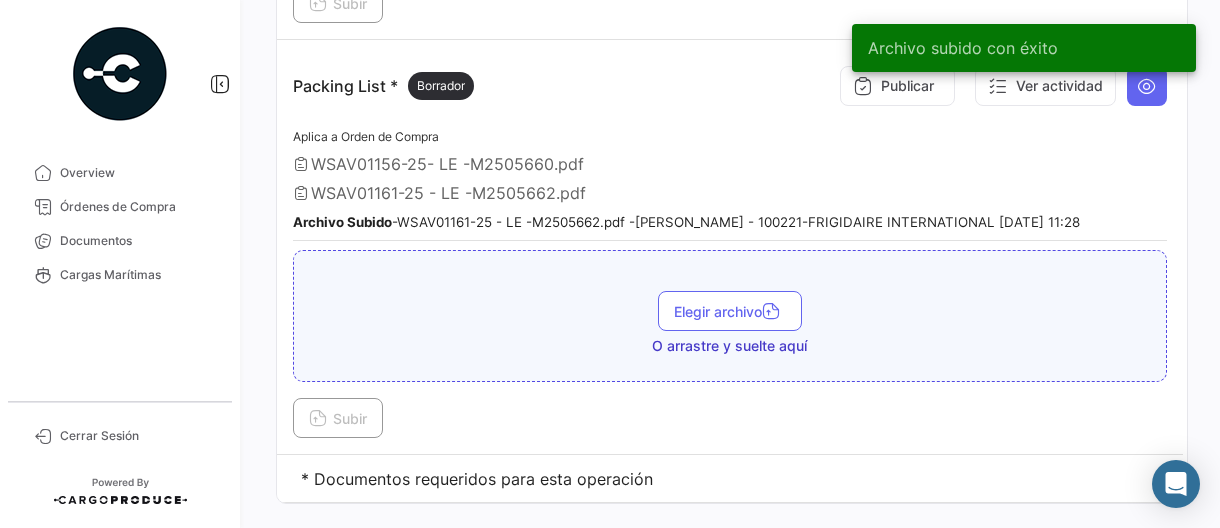 drag, startPoint x: 103, startPoint y: 241, endPoint x: 256, endPoint y: 308, distance: 167.02695 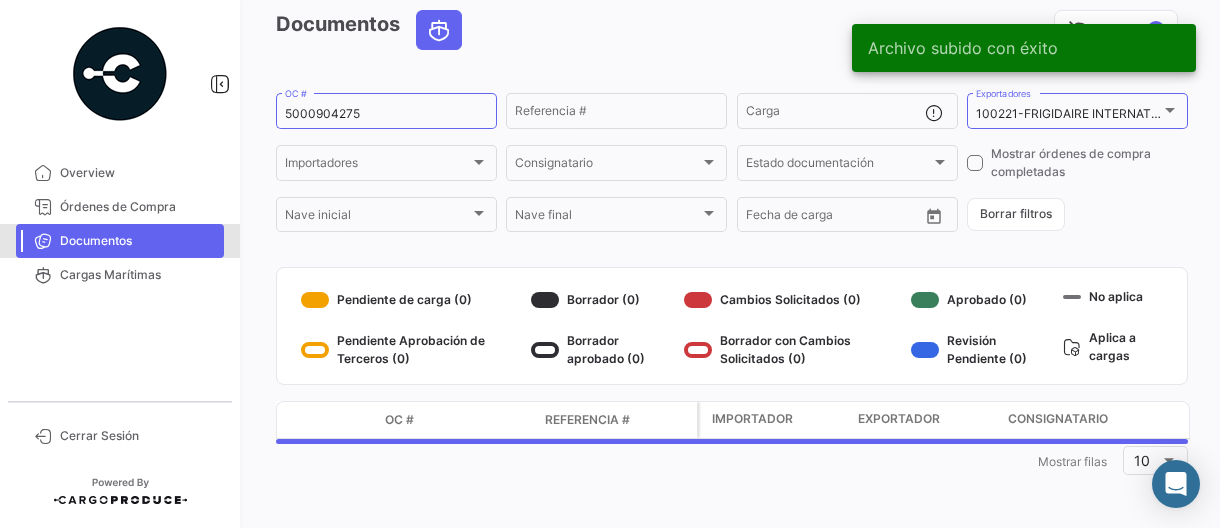 scroll, scrollTop: 0, scrollLeft: 0, axis: both 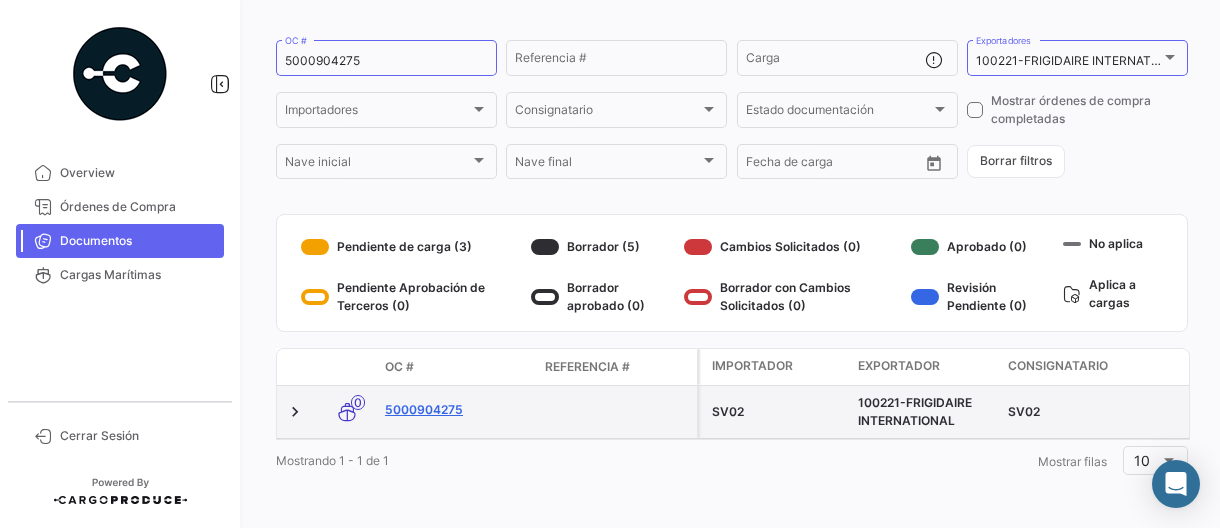 click on "5000904275" 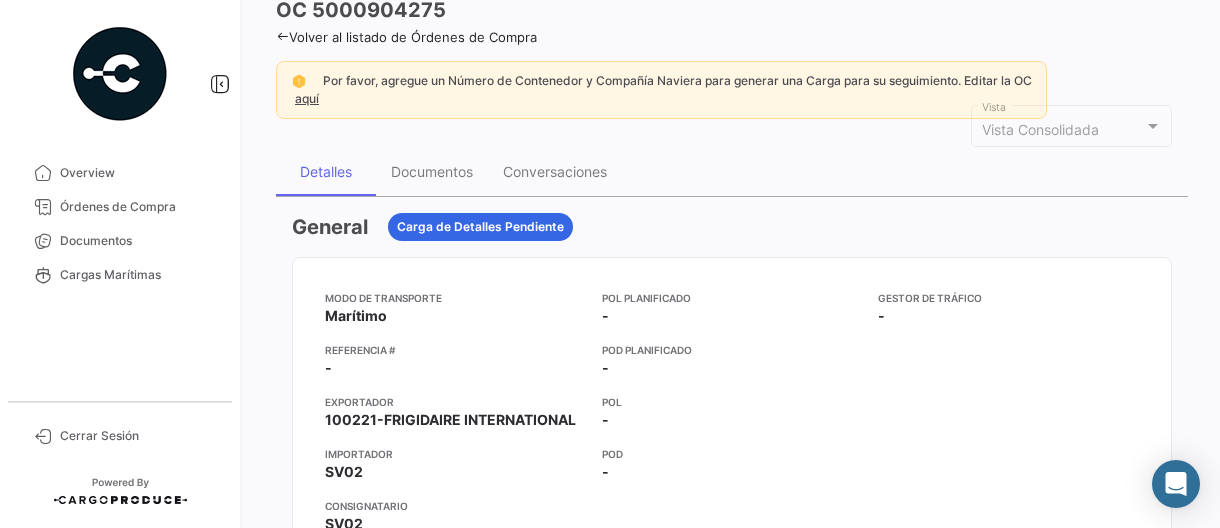 scroll, scrollTop: 0, scrollLeft: 0, axis: both 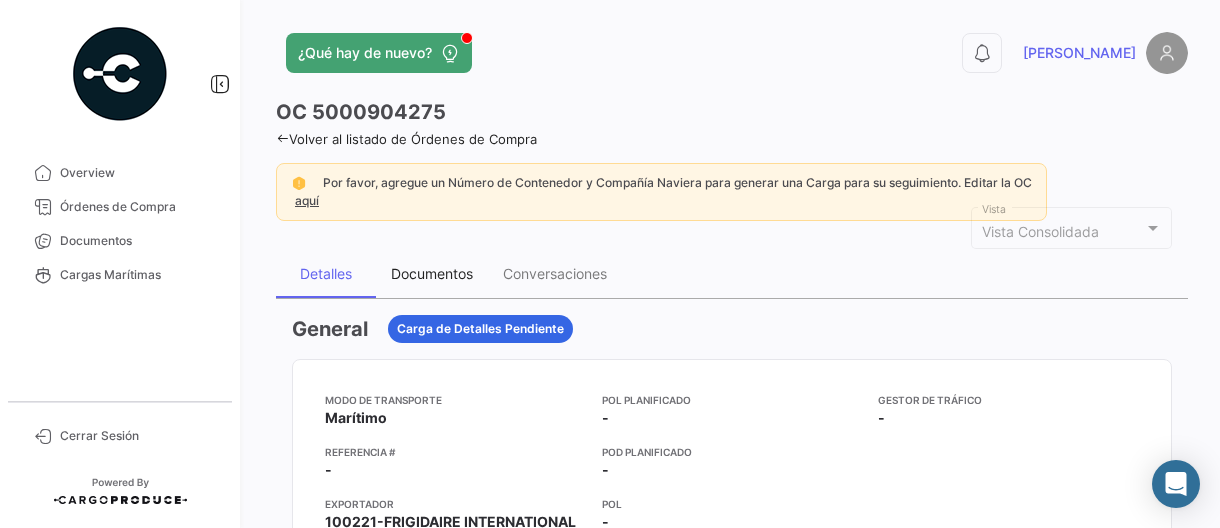 click on "Documentos" at bounding box center [432, 273] 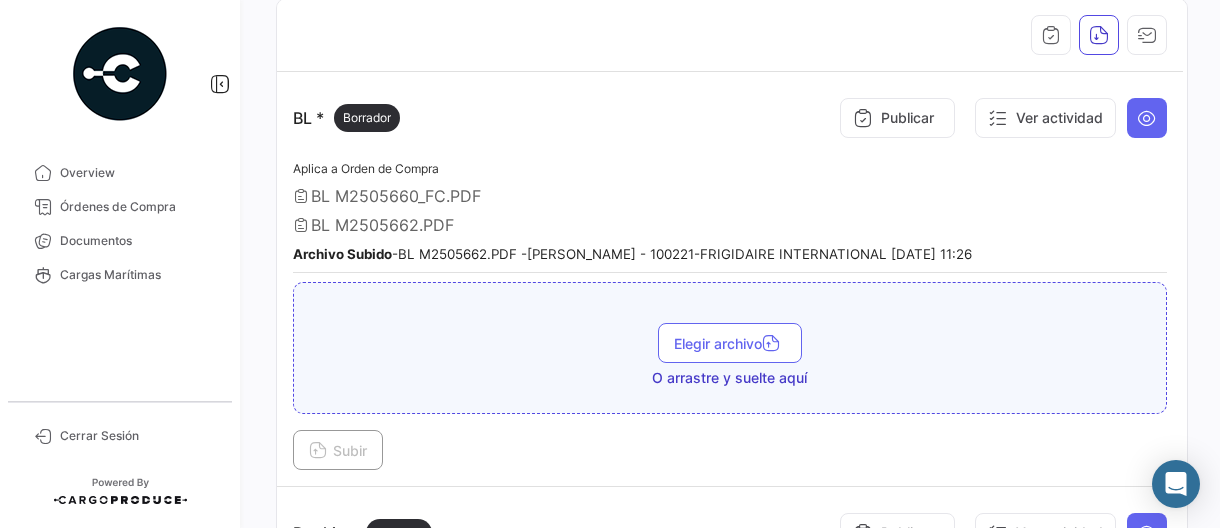 scroll, scrollTop: 400, scrollLeft: 0, axis: vertical 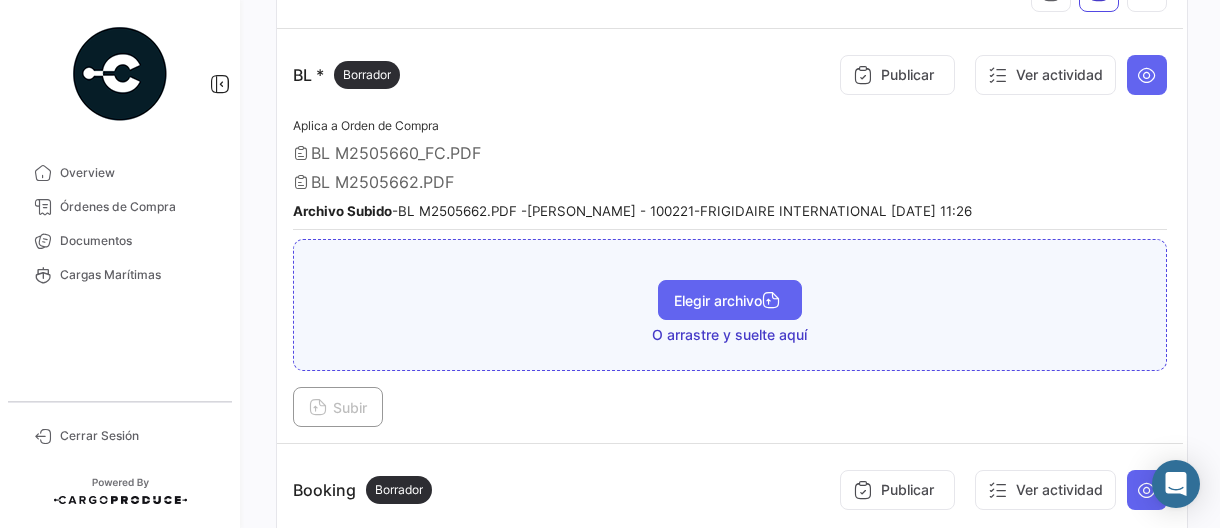 click on "Elegir archivo" at bounding box center (730, 300) 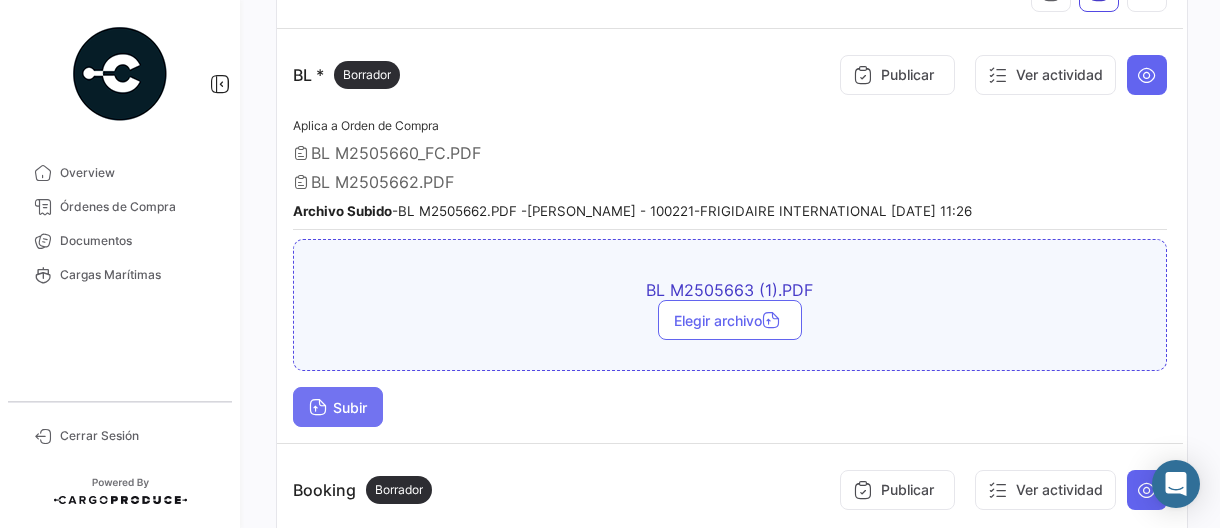click on "Subir" at bounding box center [338, 407] 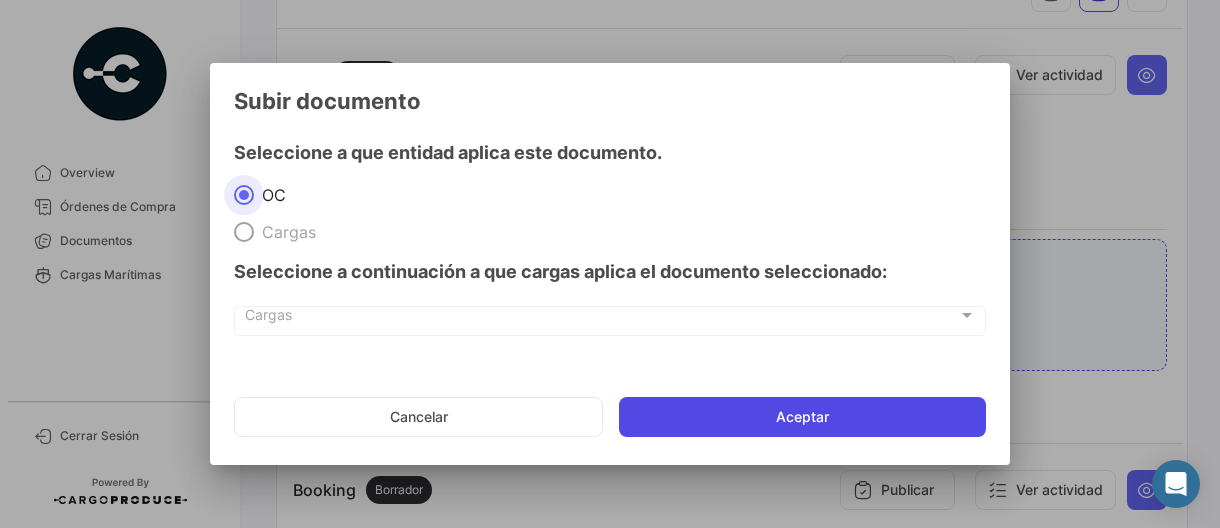 click on "Aceptar" 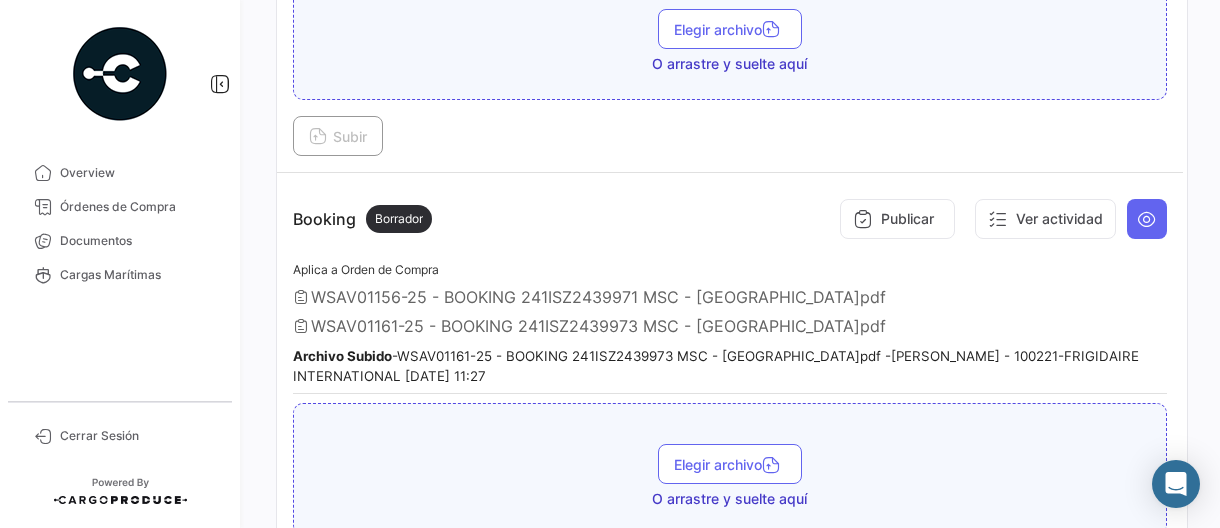 scroll, scrollTop: 800, scrollLeft: 0, axis: vertical 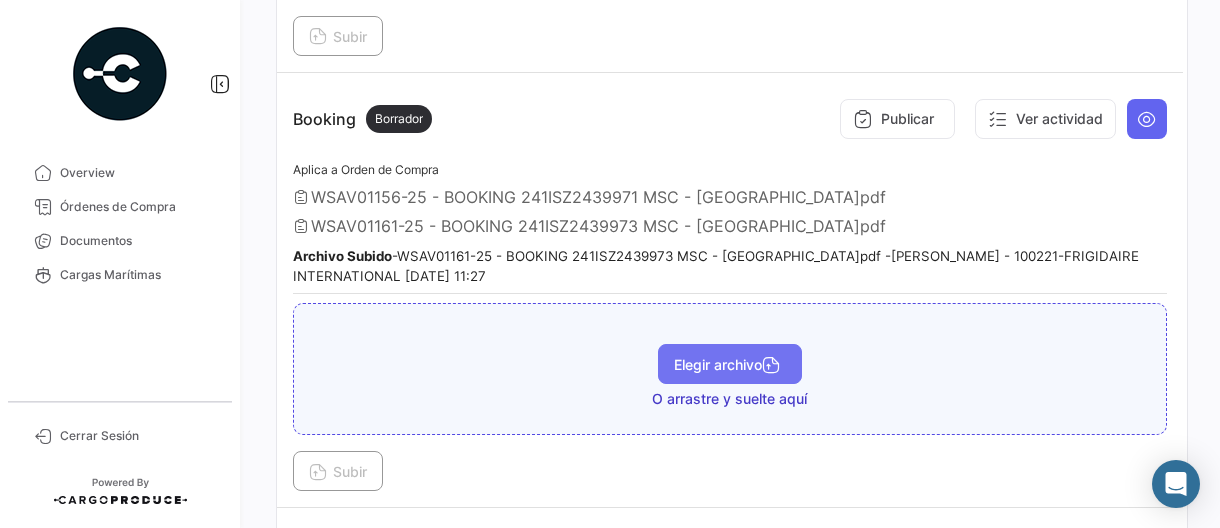 click on "Elegir archivo" at bounding box center [730, 364] 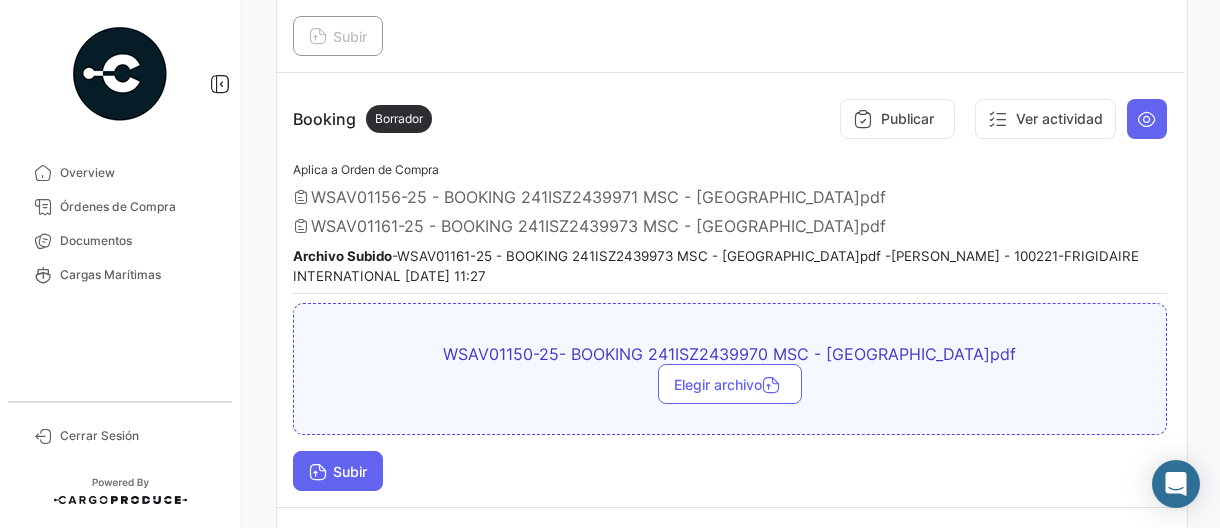 click on "Subir" at bounding box center [338, 471] 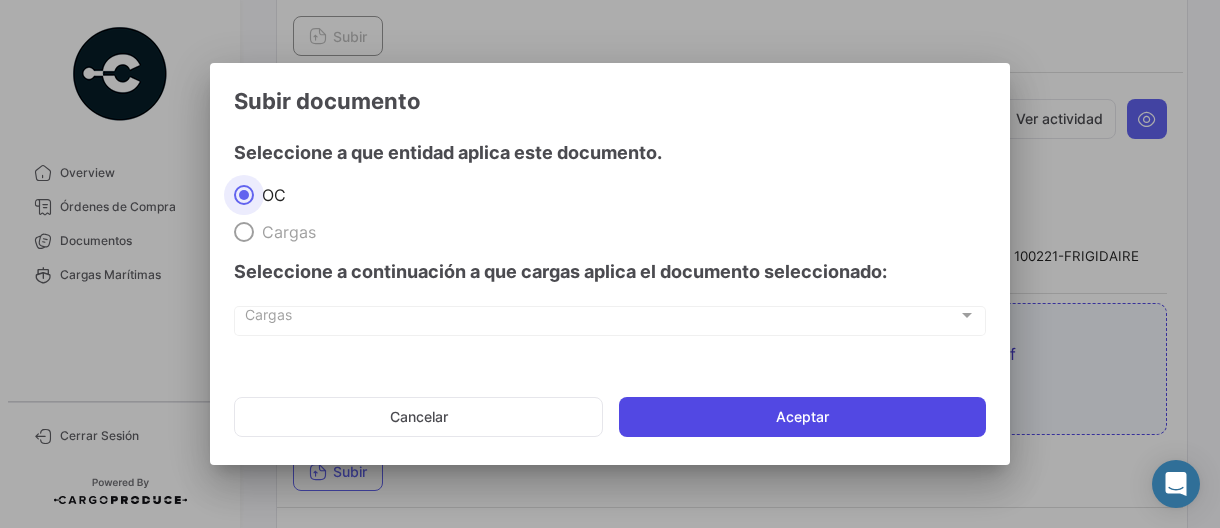 click on "Aceptar" 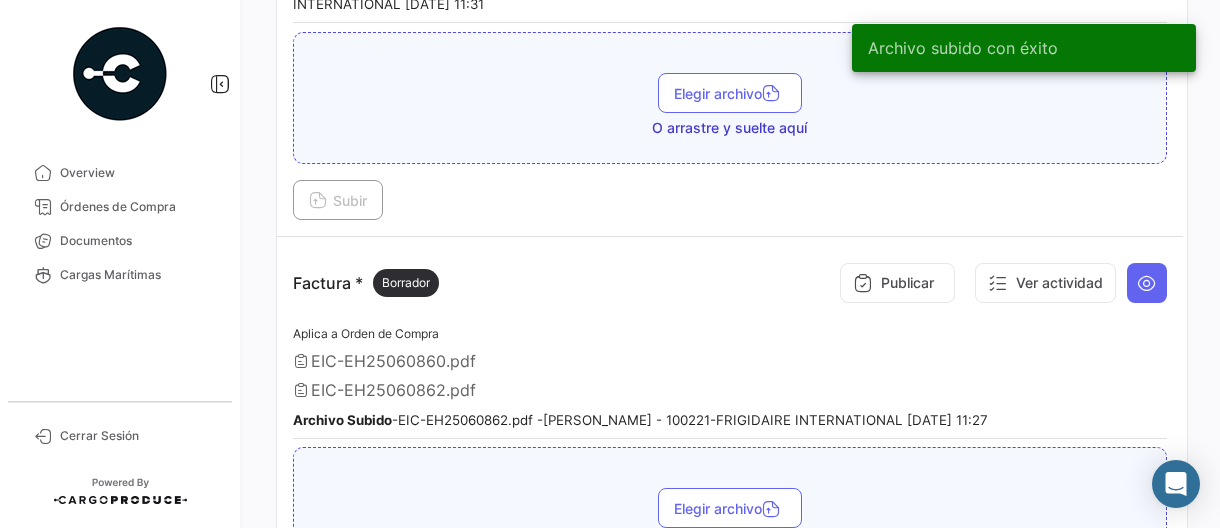 scroll, scrollTop: 1200, scrollLeft: 0, axis: vertical 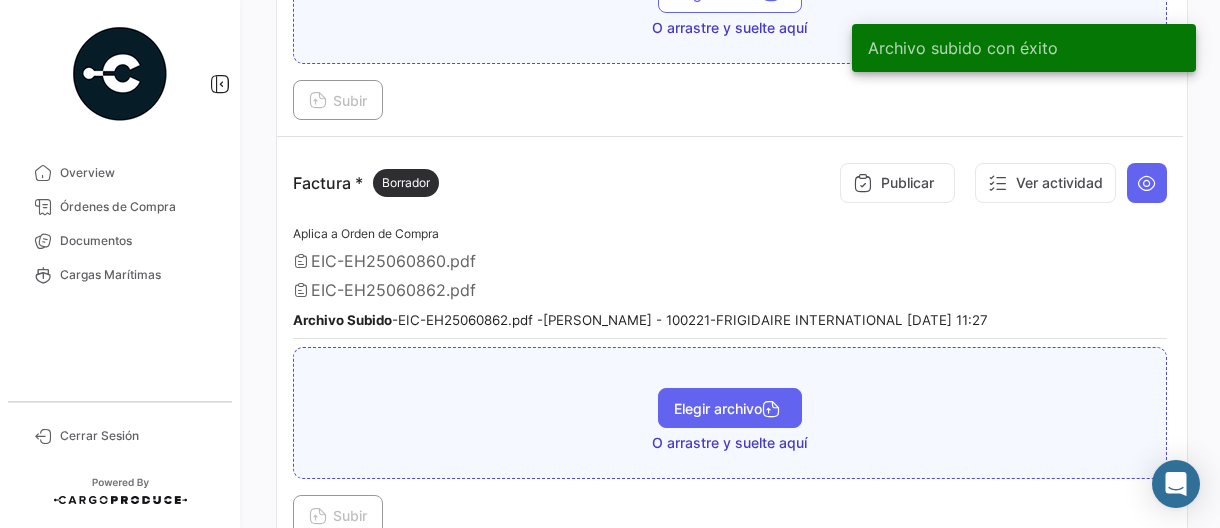 click on "Elegir archivo" at bounding box center [730, 408] 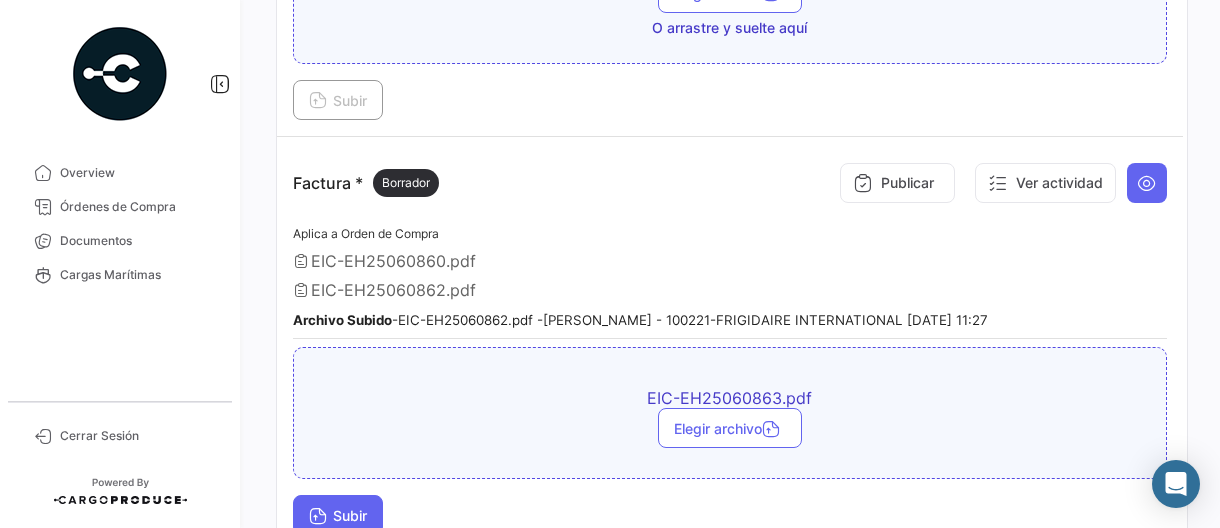 click on "Subir" at bounding box center (338, 515) 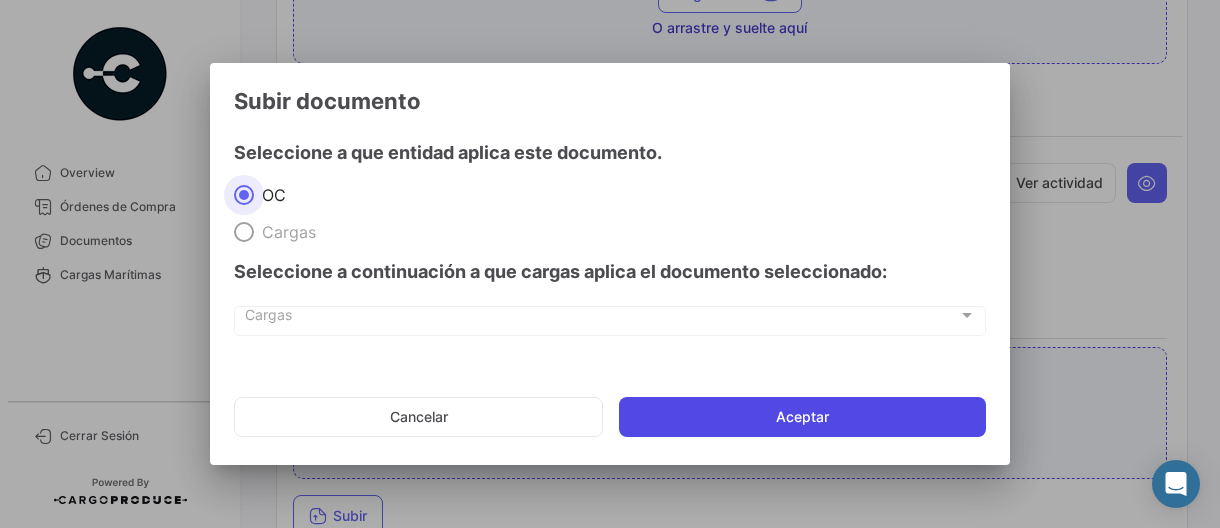 click on "Aceptar" 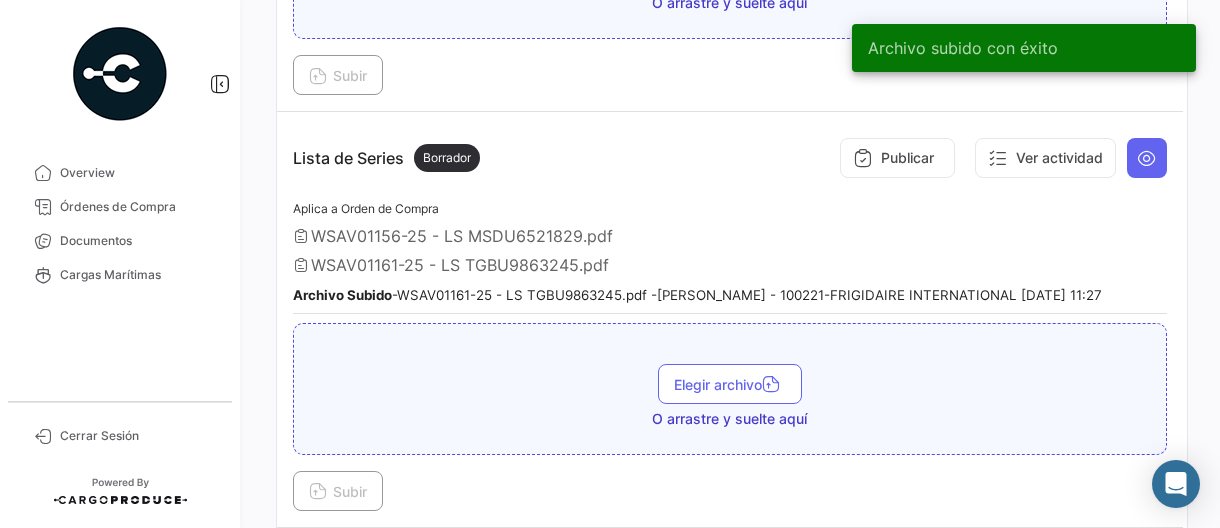 scroll, scrollTop: 1700, scrollLeft: 0, axis: vertical 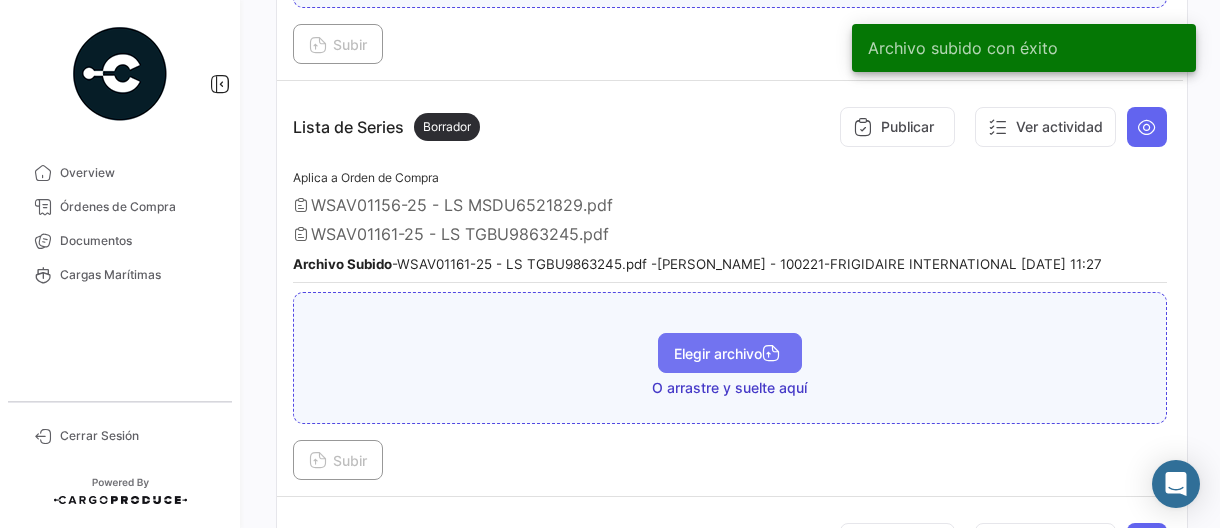 click on "Elegir archivo" at bounding box center (730, 353) 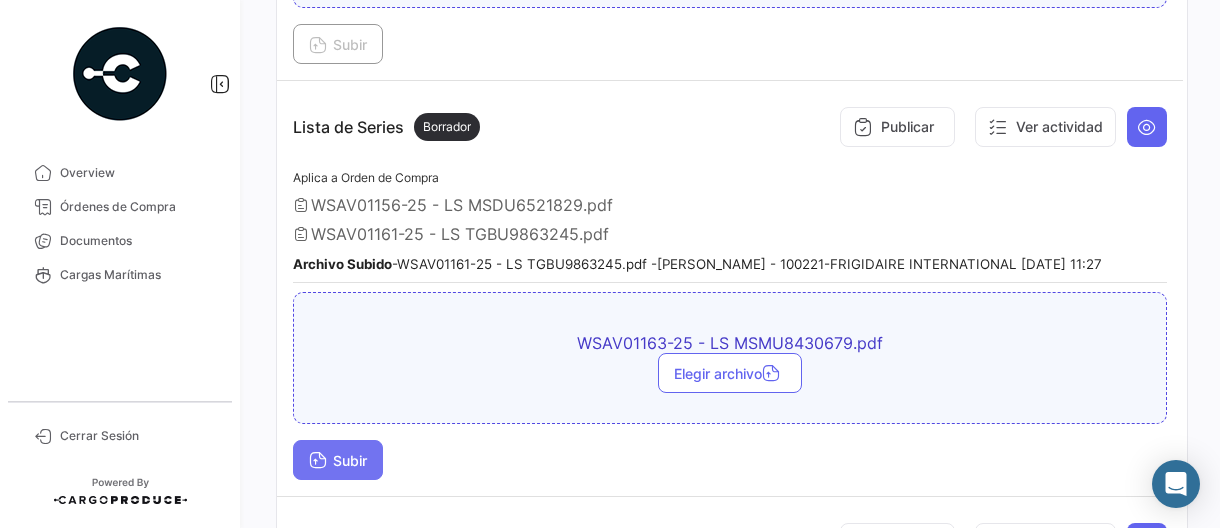 click on "Subir" at bounding box center (338, 460) 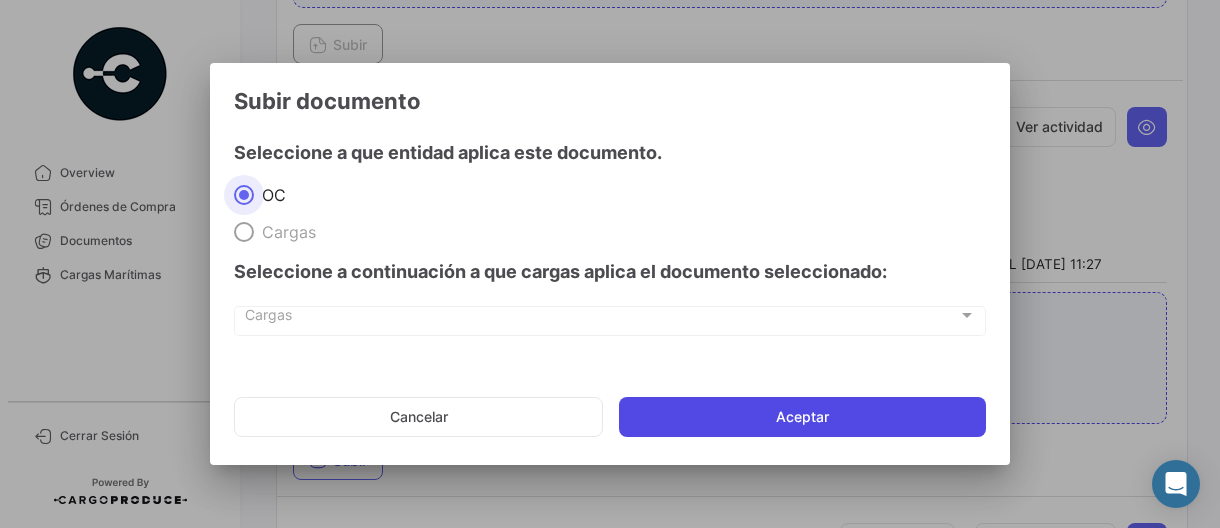 click on "Aceptar" 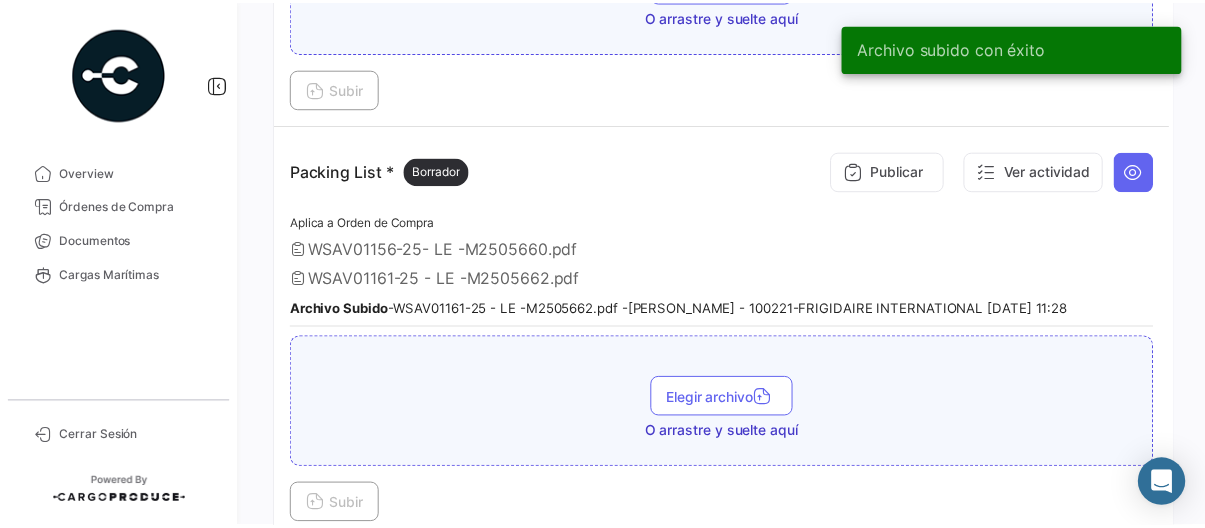 scroll, scrollTop: 2200, scrollLeft: 0, axis: vertical 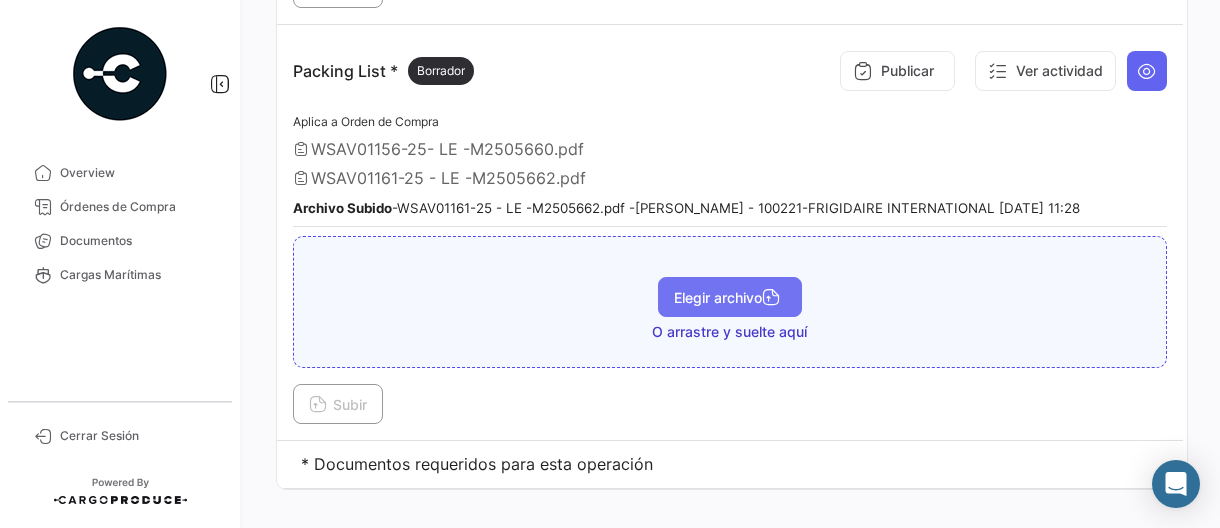 click on "Elegir archivo" at bounding box center (730, 297) 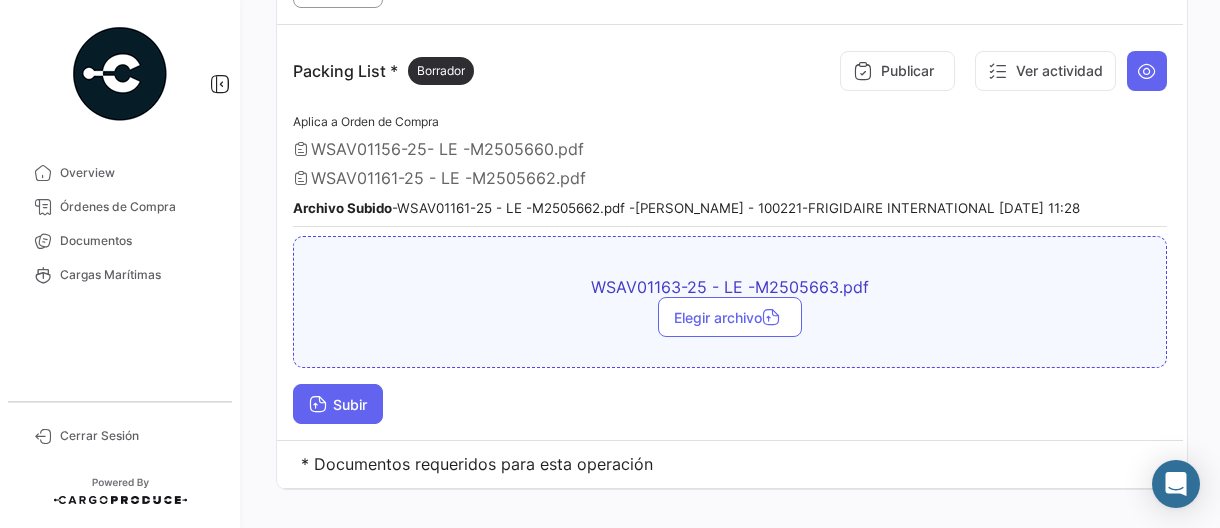 click on "Subir" at bounding box center (338, 404) 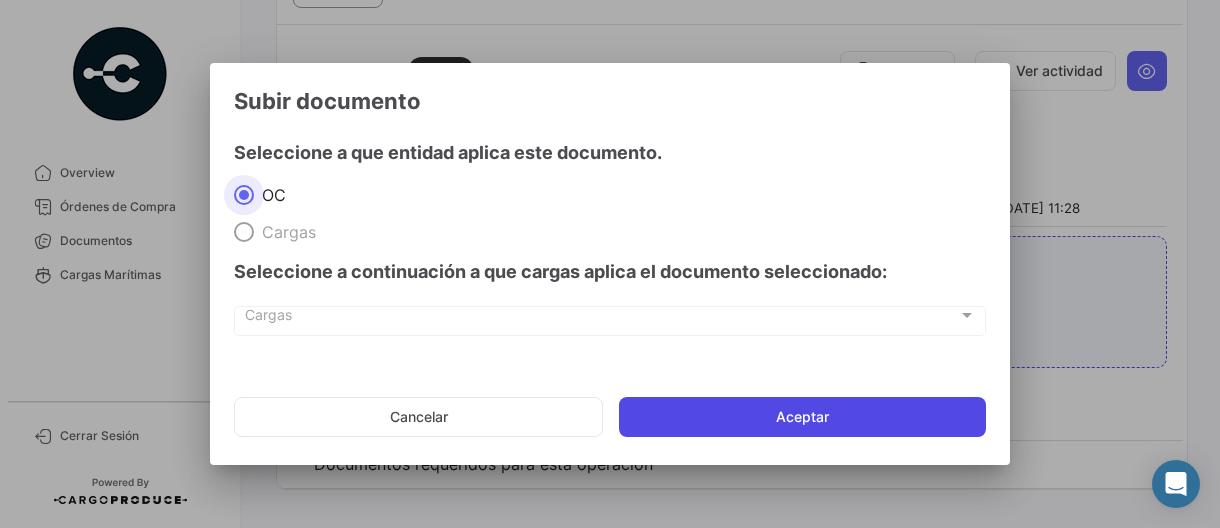 click on "Aceptar" 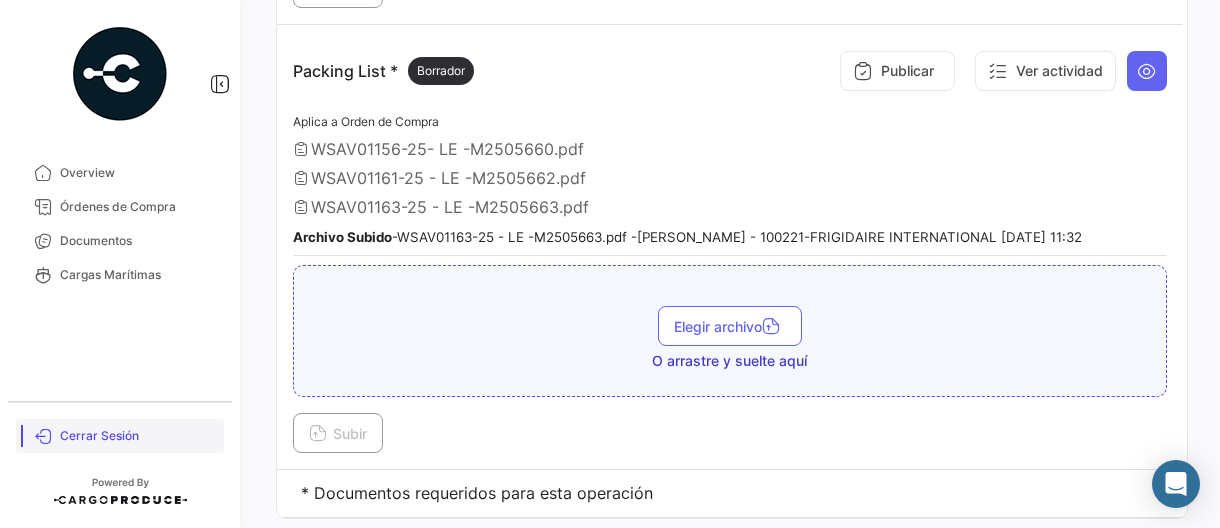 click on "Cerrar Sesión" at bounding box center (138, 436) 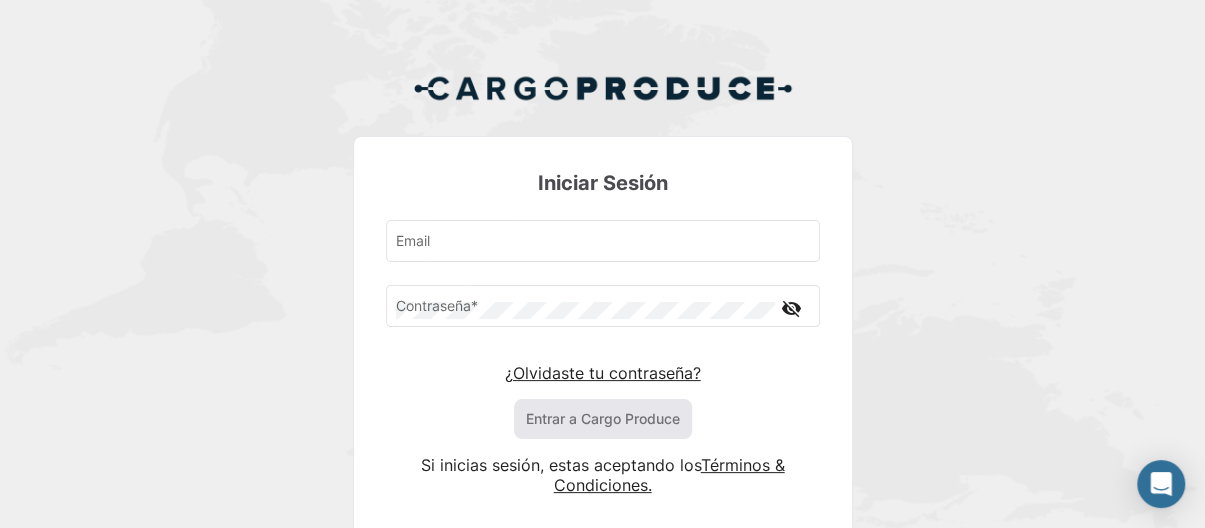 type on "[PERSON_NAME][EMAIL_ADDRESS][PERSON_NAME][DOMAIN_NAME]" 